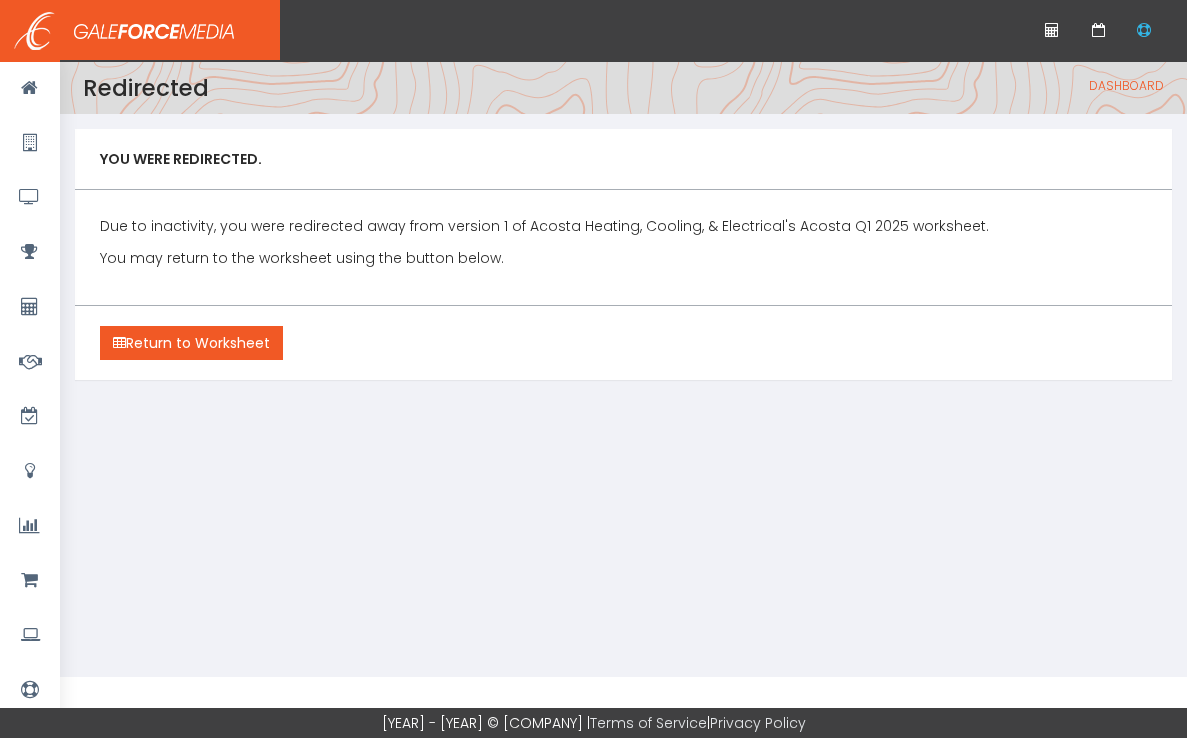 scroll, scrollTop: 0, scrollLeft: 0, axis: both 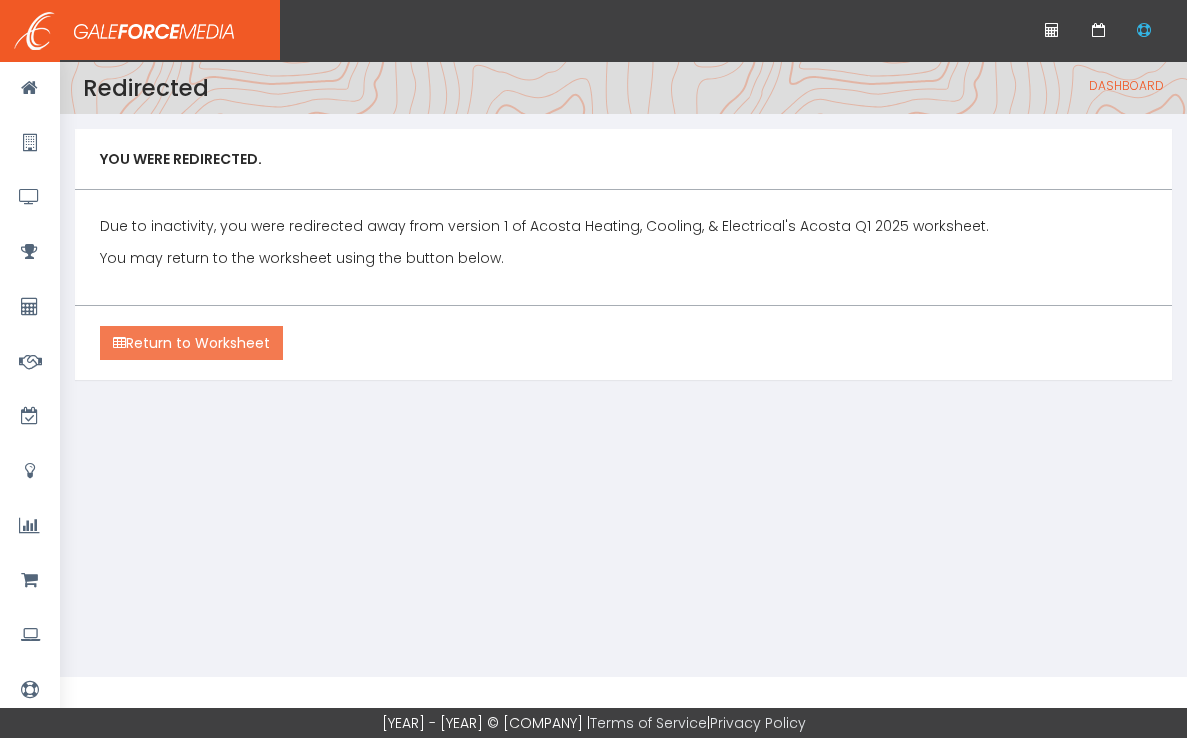 click on "Return to Worksheet" at bounding box center [191, 343] 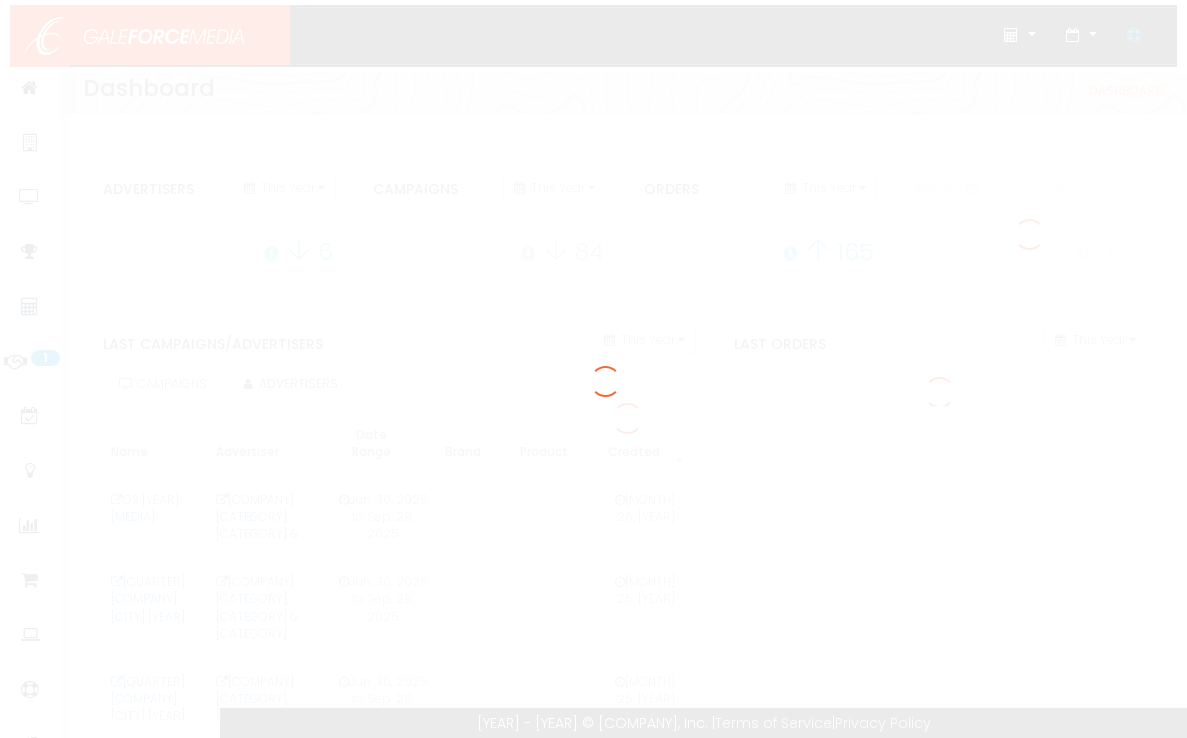 scroll, scrollTop: 0, scrollLeft: 0, axis: both 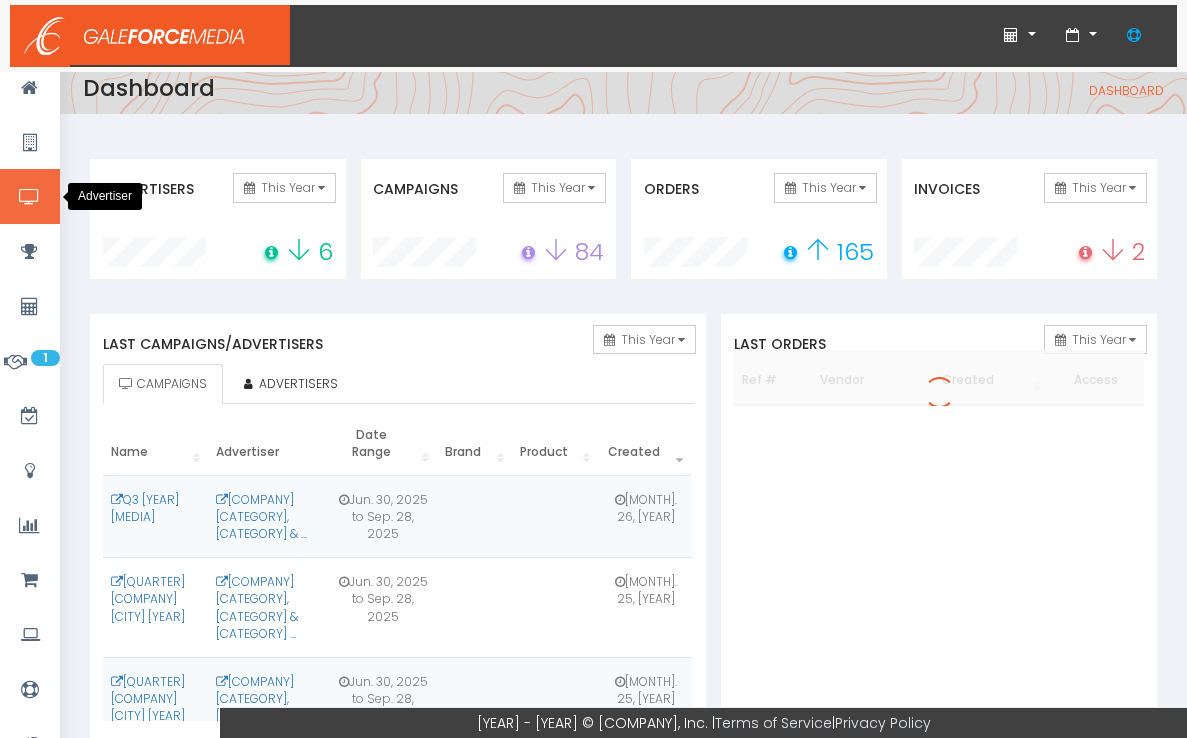 click at bounding box center [30, 196] 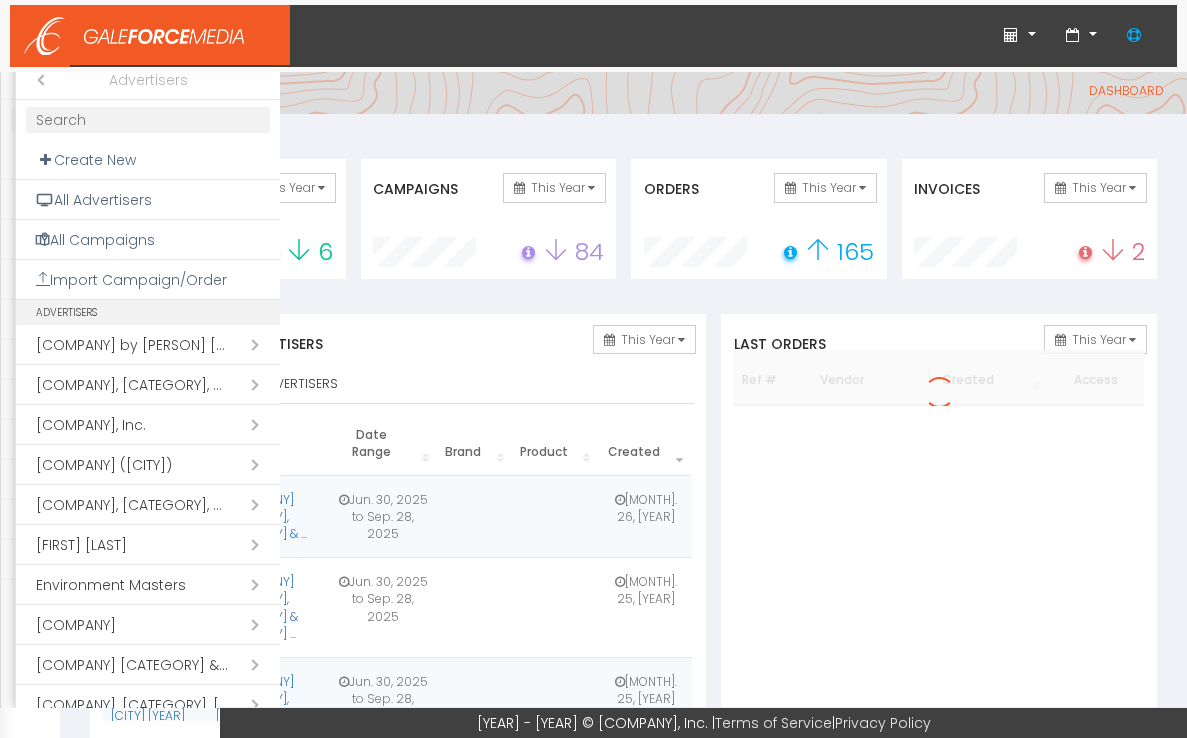 click on "Open submenu (  [COMPANY NAME])" at bounding box center [148, 385] 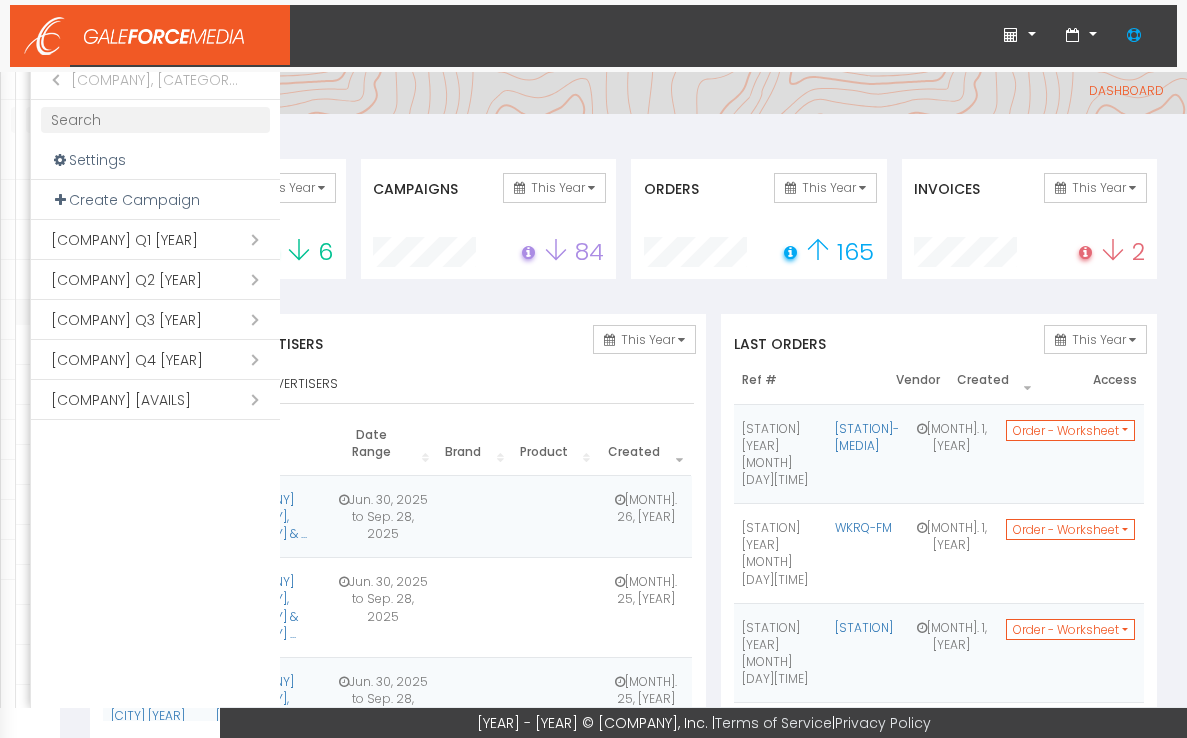 click on "Open submenu (   Acosta Q3 2025)" at bounding box center [155, 320] 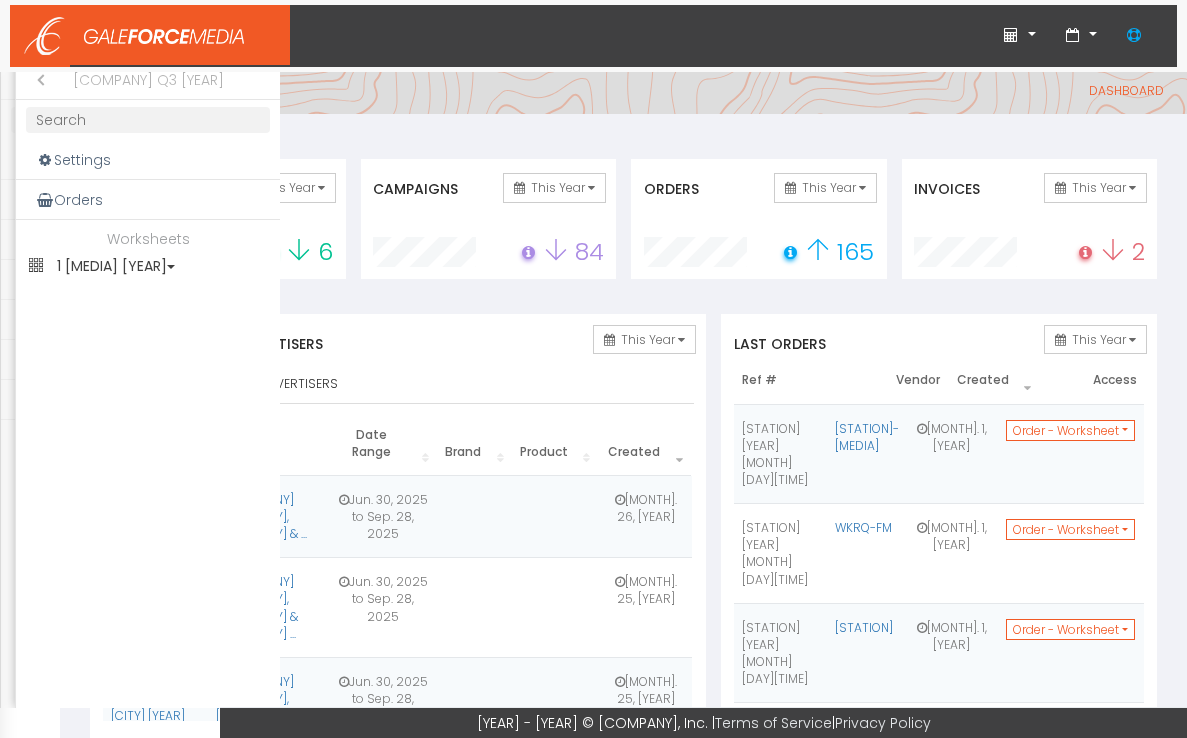 click on "1   Q3 2025" at bounding box center [148, 266] 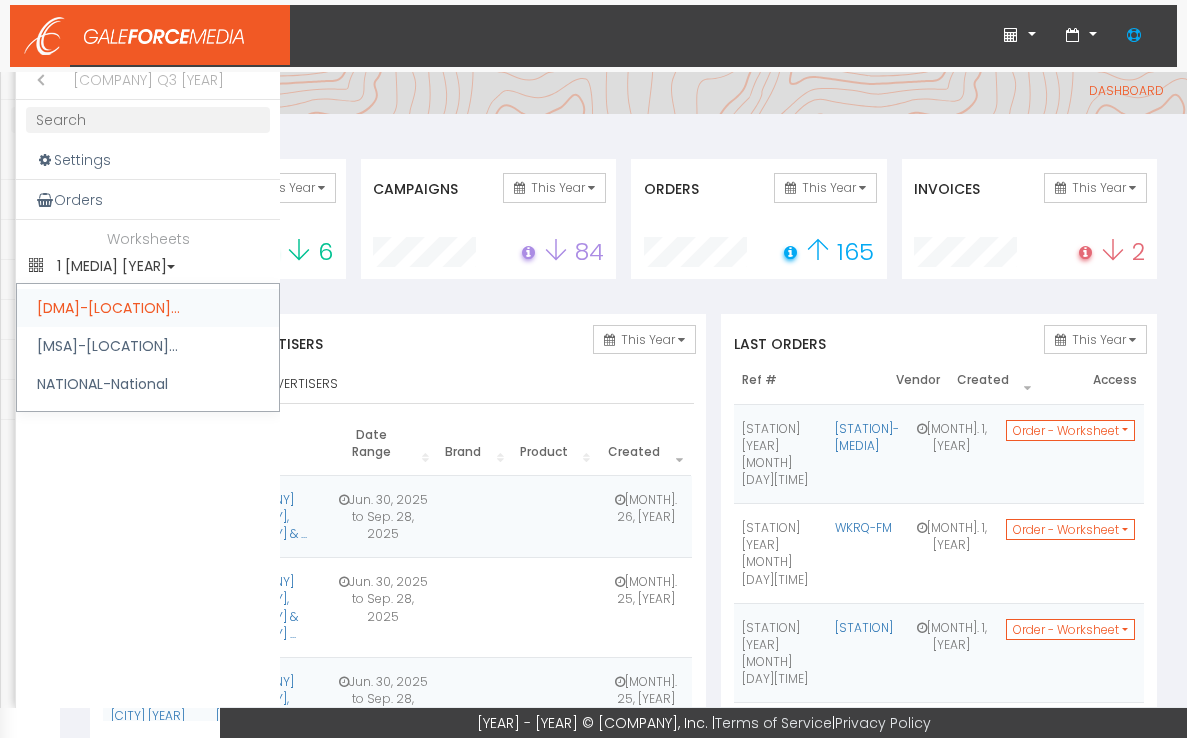 click on "DMA-Charlotte (Charlot..." at bounding box center [148, 308] 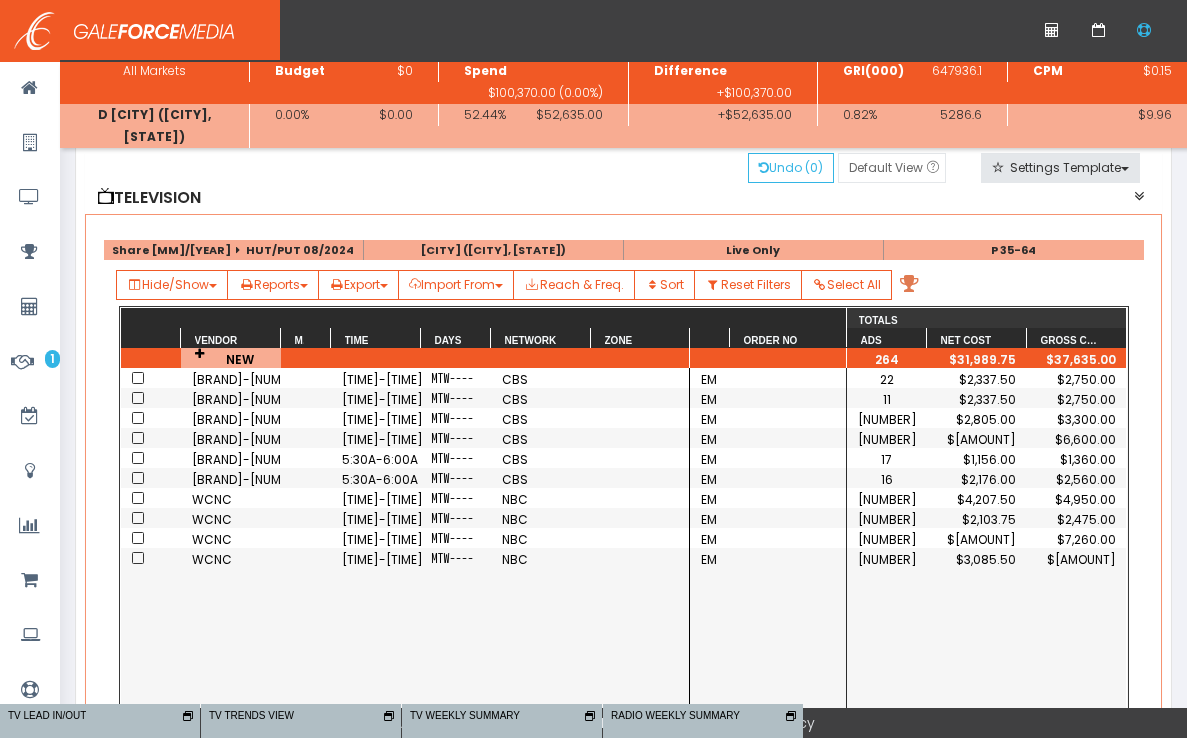 scroll, scrollTop: 181, scrollLeft: 0, axis: vertical 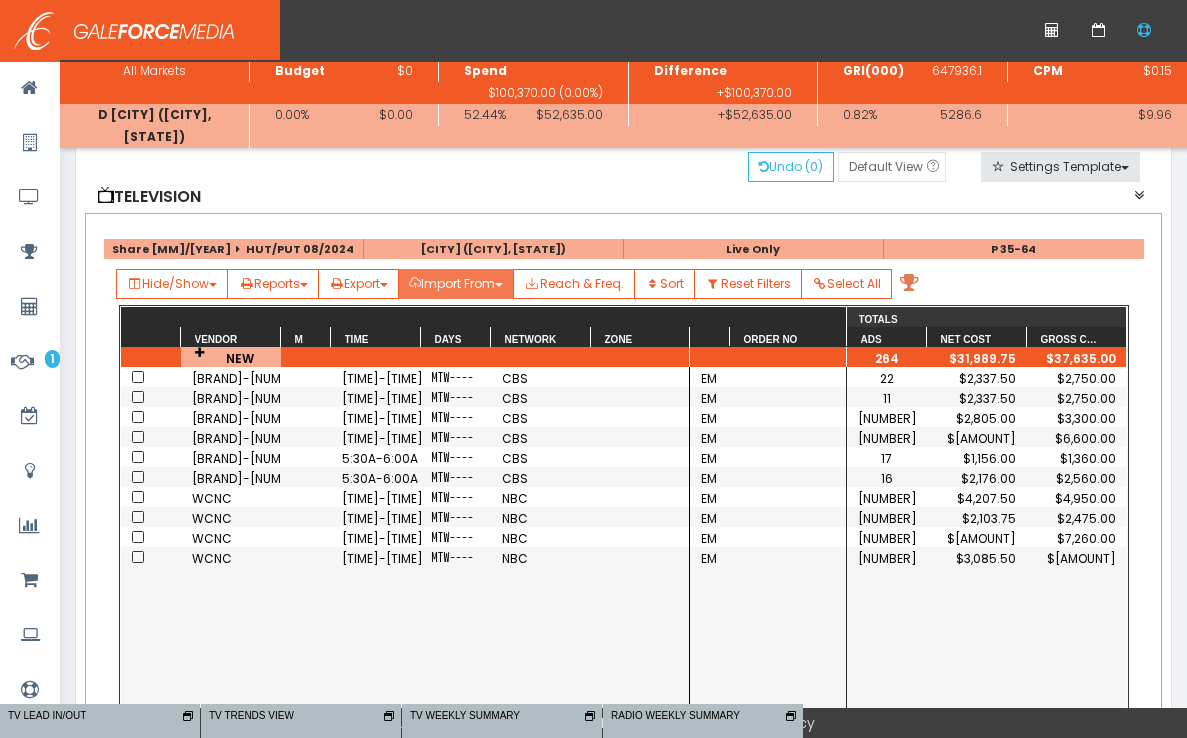click on "Import From" at bounding box center (172, 284) 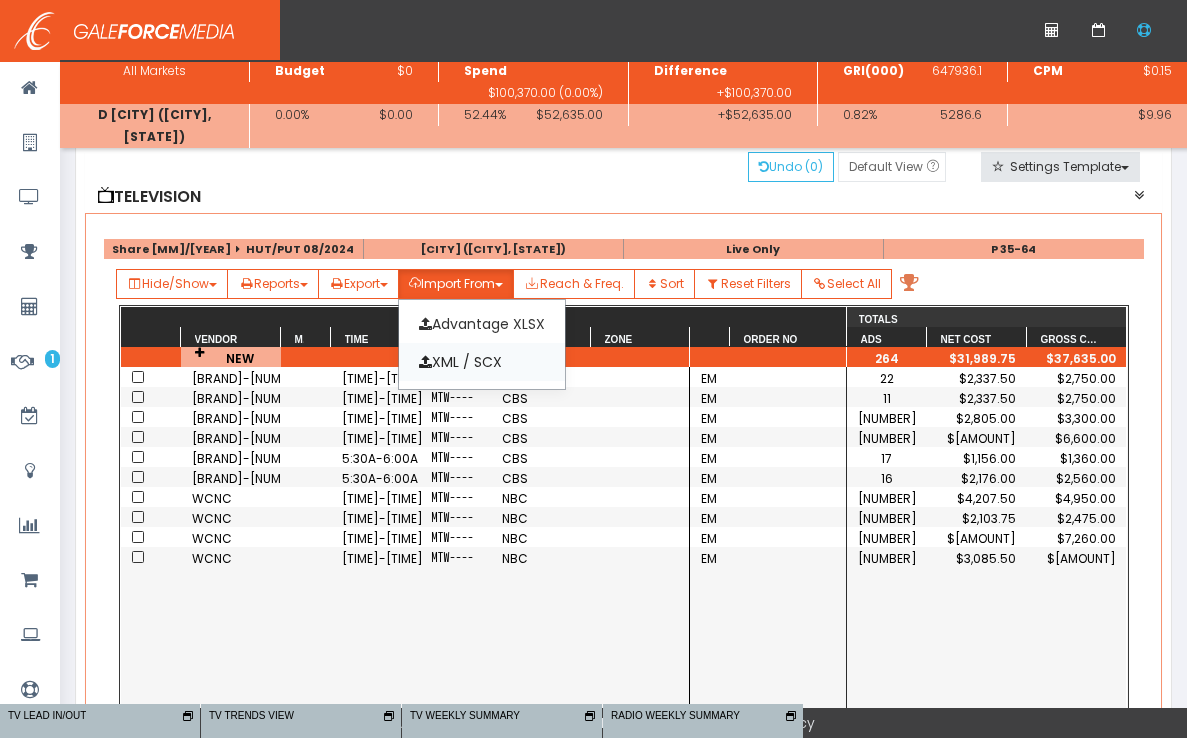 click on "XML / SCX" at bounding box center (482, 362) 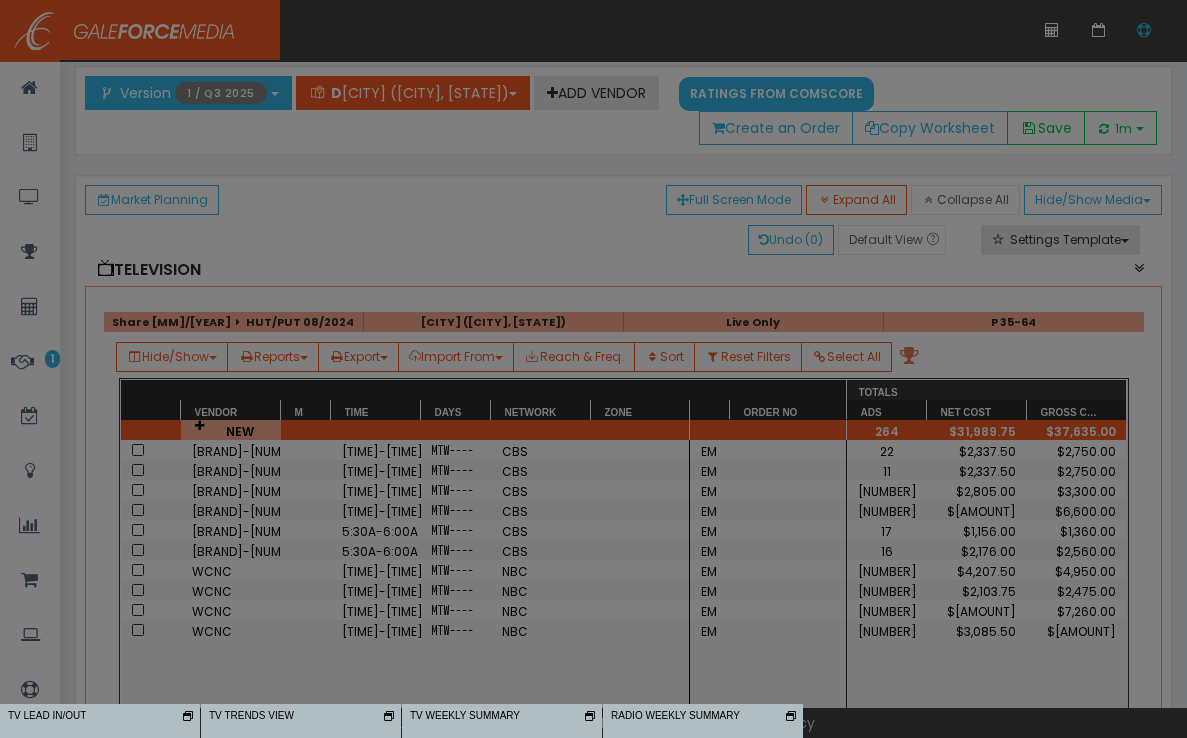 scroll, scrollTop: 0, scrollLeft: 0, axis: both 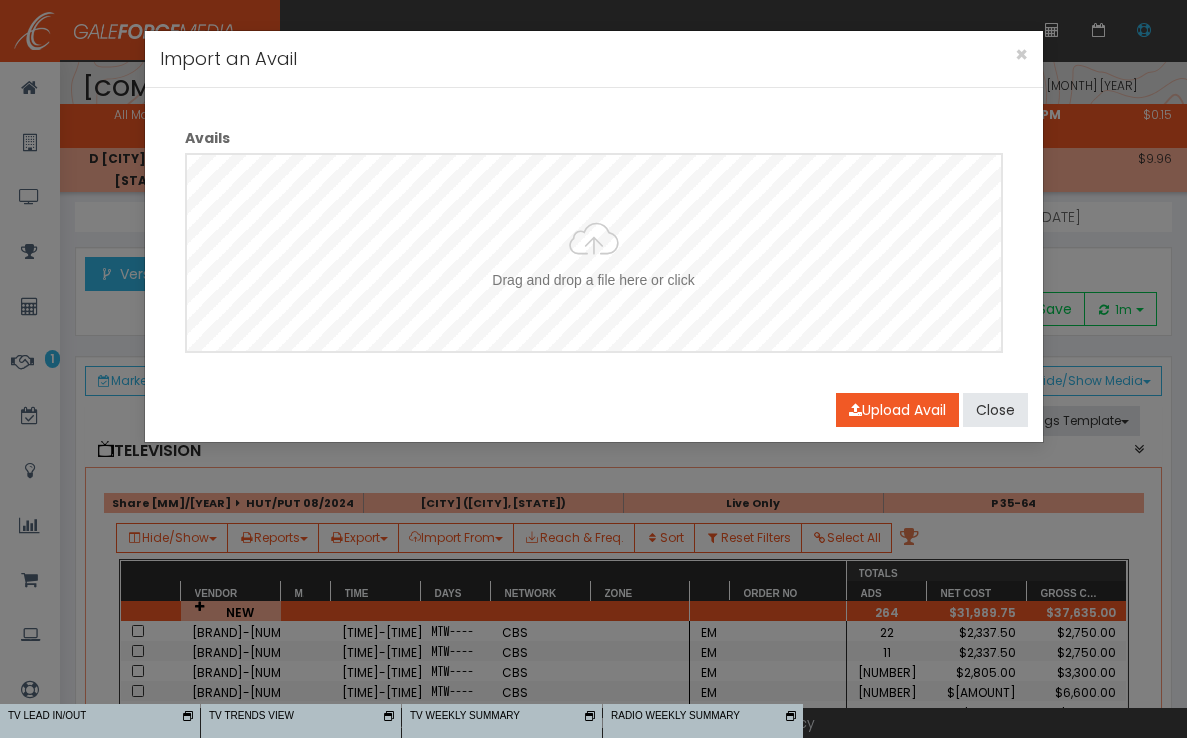 type on "C:\fakepath\[COMPANY]_[MONTH]-[YEAR]-TICKER.xml" 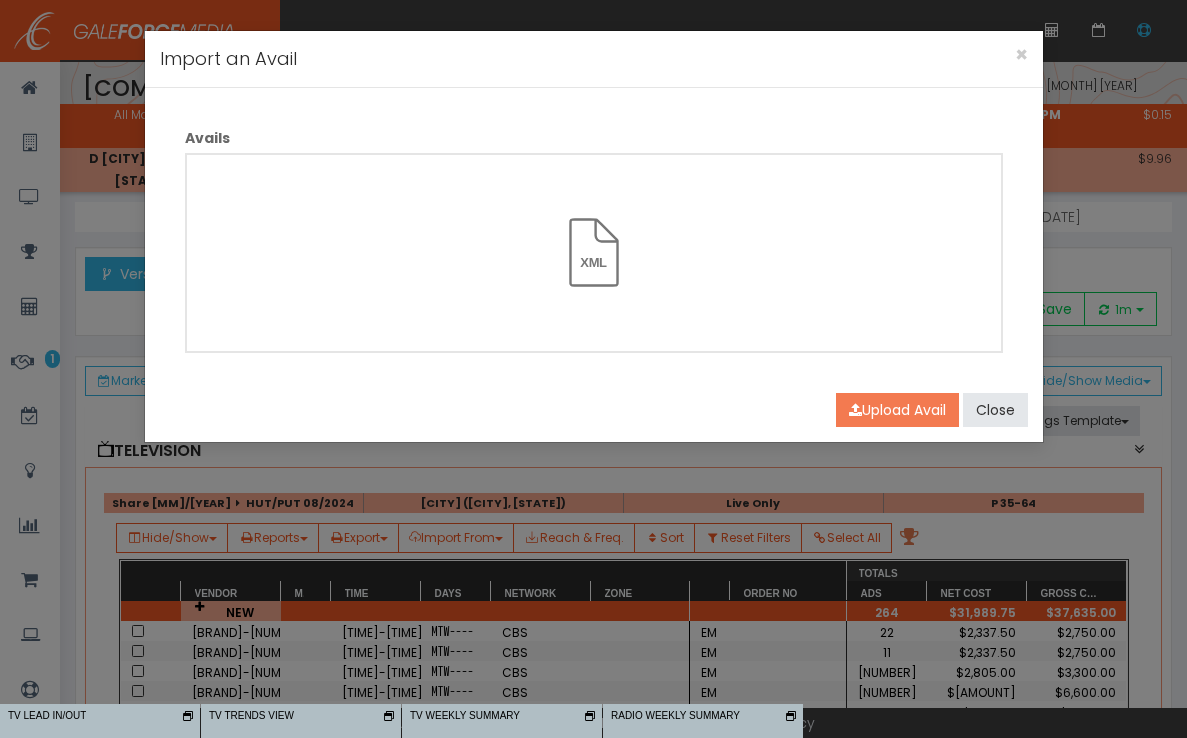 click on "Upload Avail" at bounding box center (897, 410) 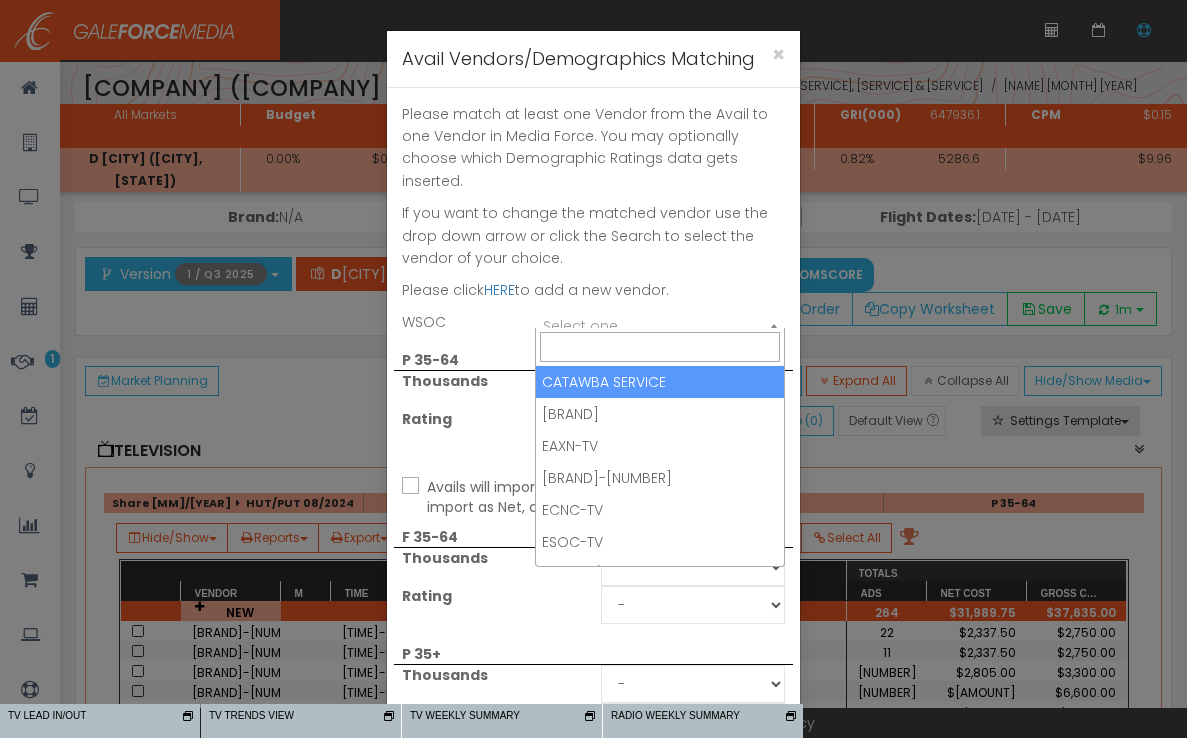 click on "Select one..." at bounding box center [585, 326] 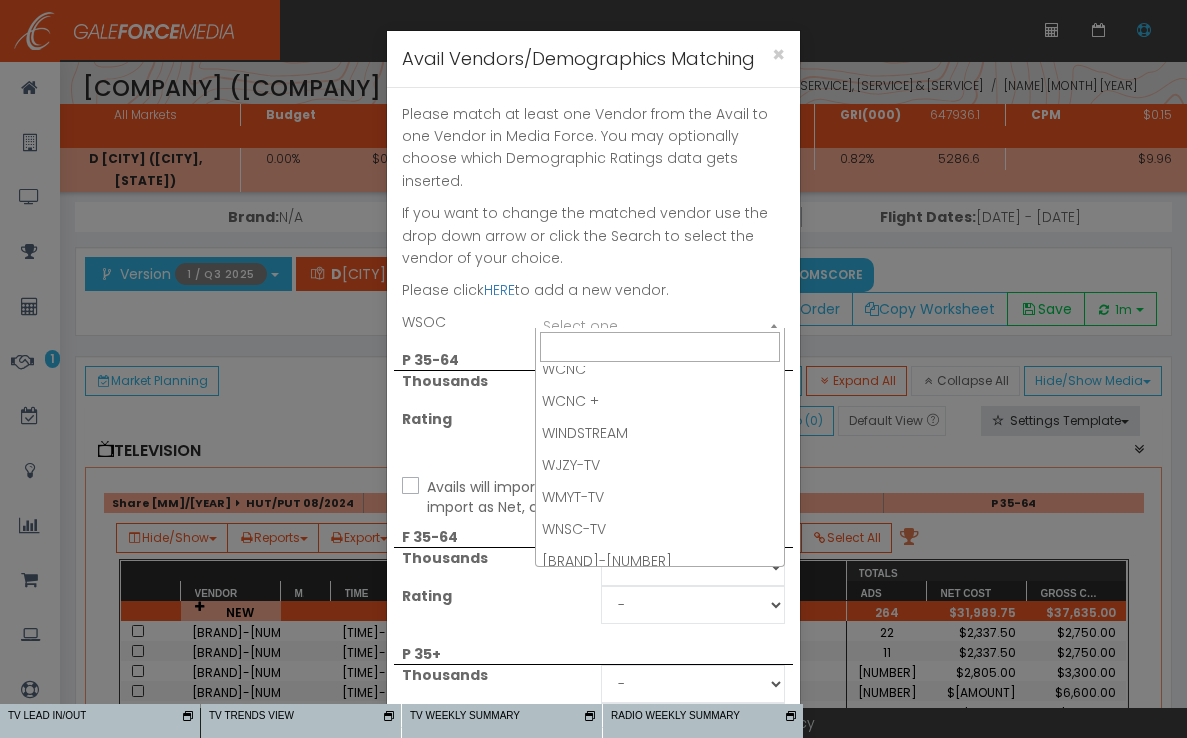 scroll, scrollTop: 740, scrollLeft: 0, axis: vertical 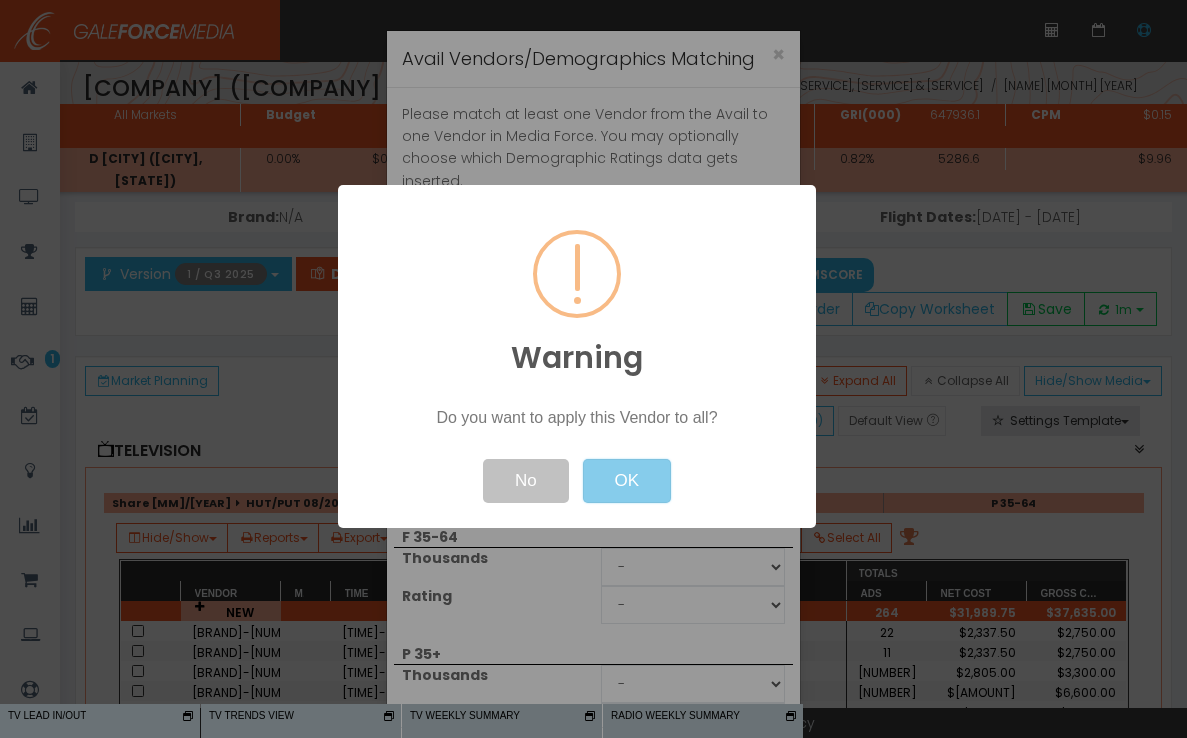 click on "OK" at bounding box center [626, 481] 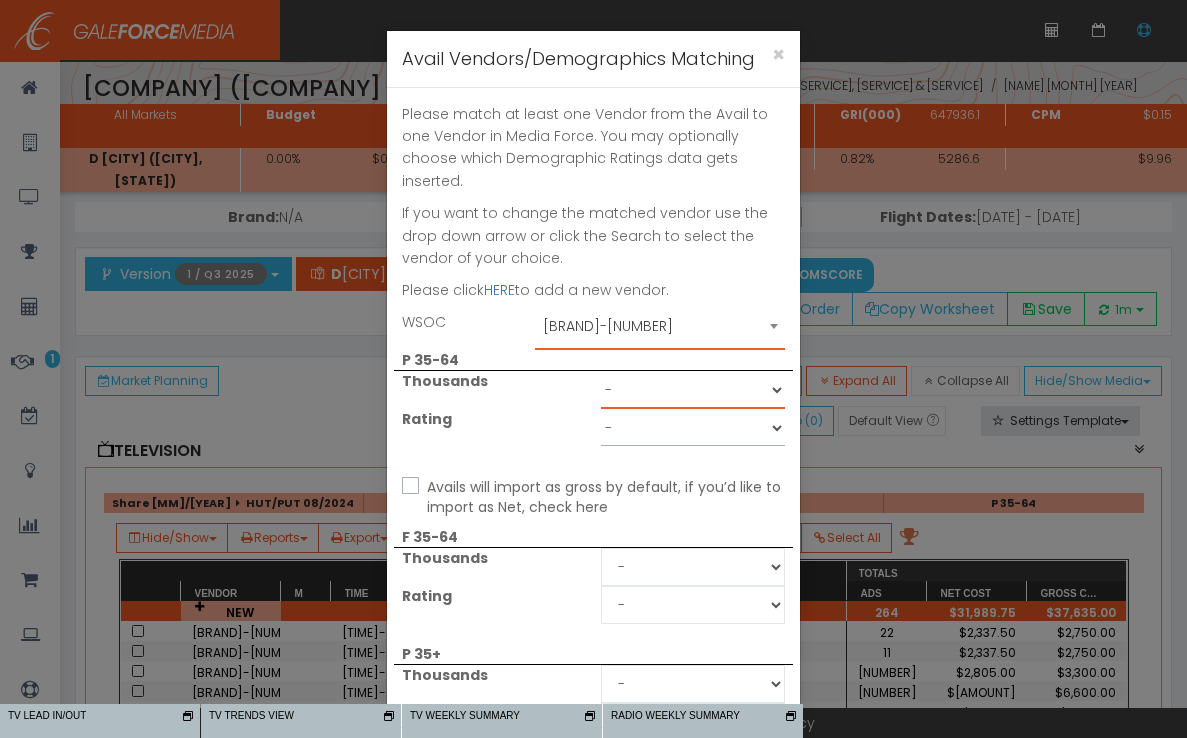 click on "- Adults 25-54" at bounding box center (693, 390) 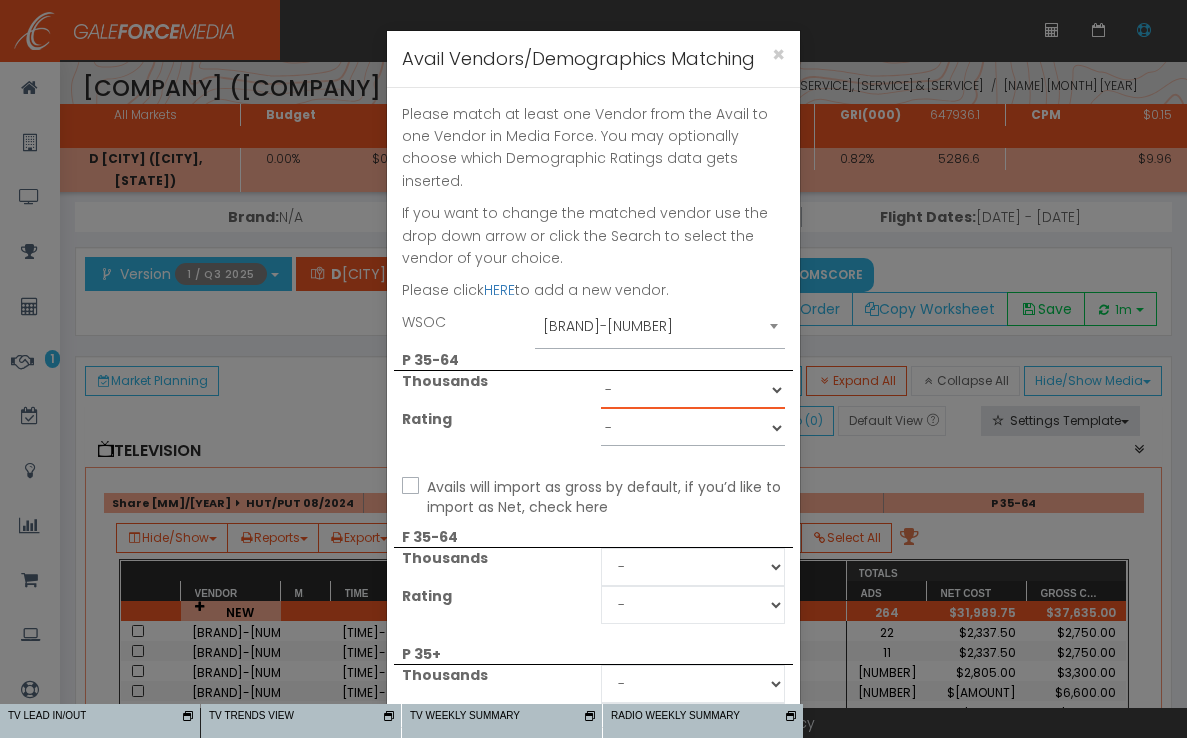select on "DM2 Adults 25-54" 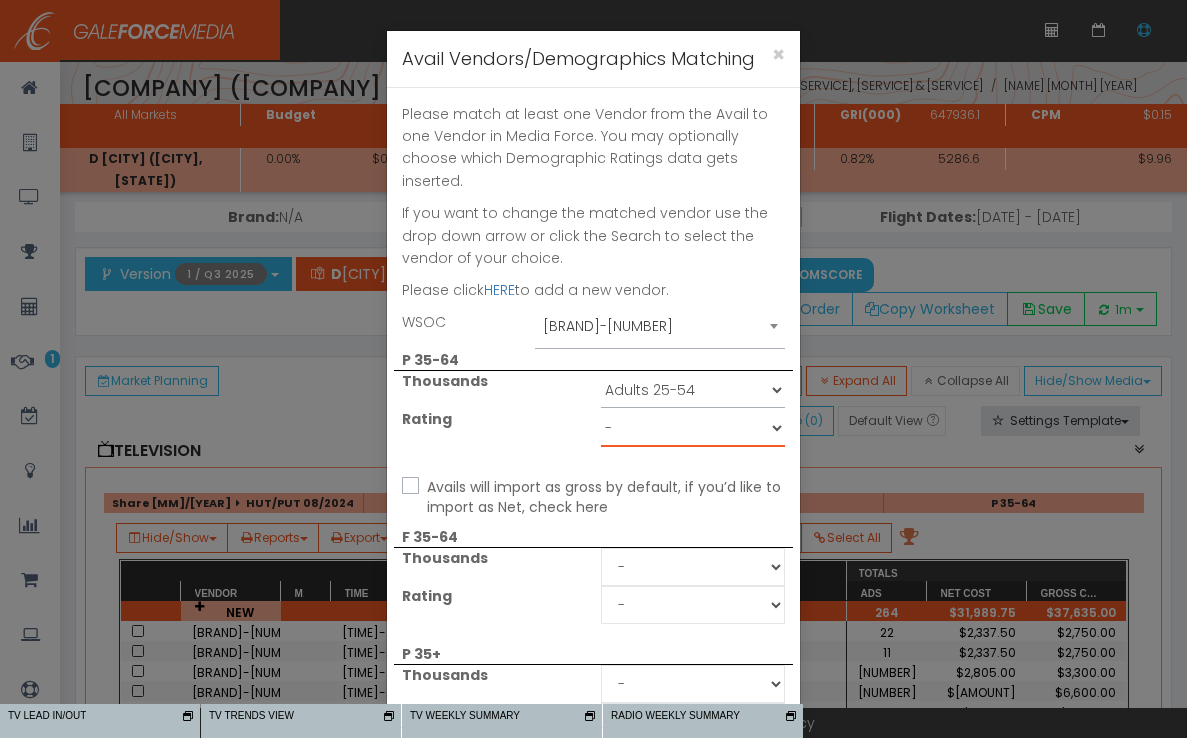 click on "- Adults 25-54" at bounding box center [693, 428] 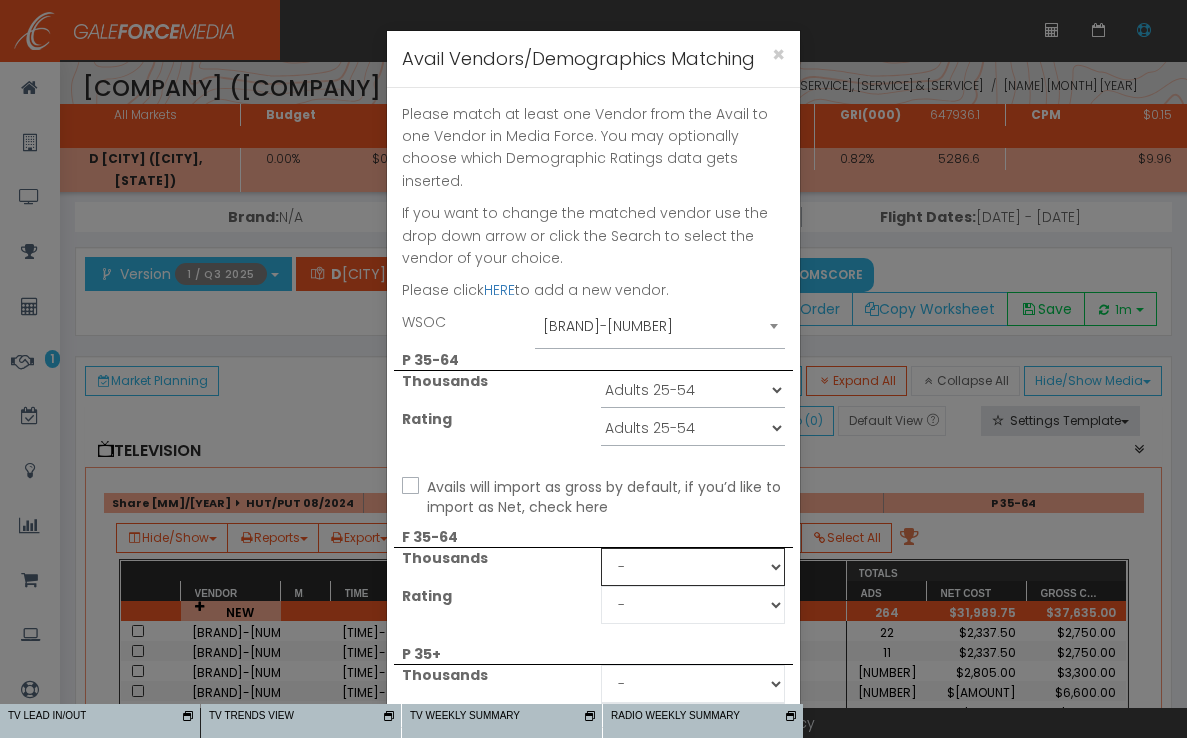 click on "- Adults 25-54" at bounding box center [693, 567] 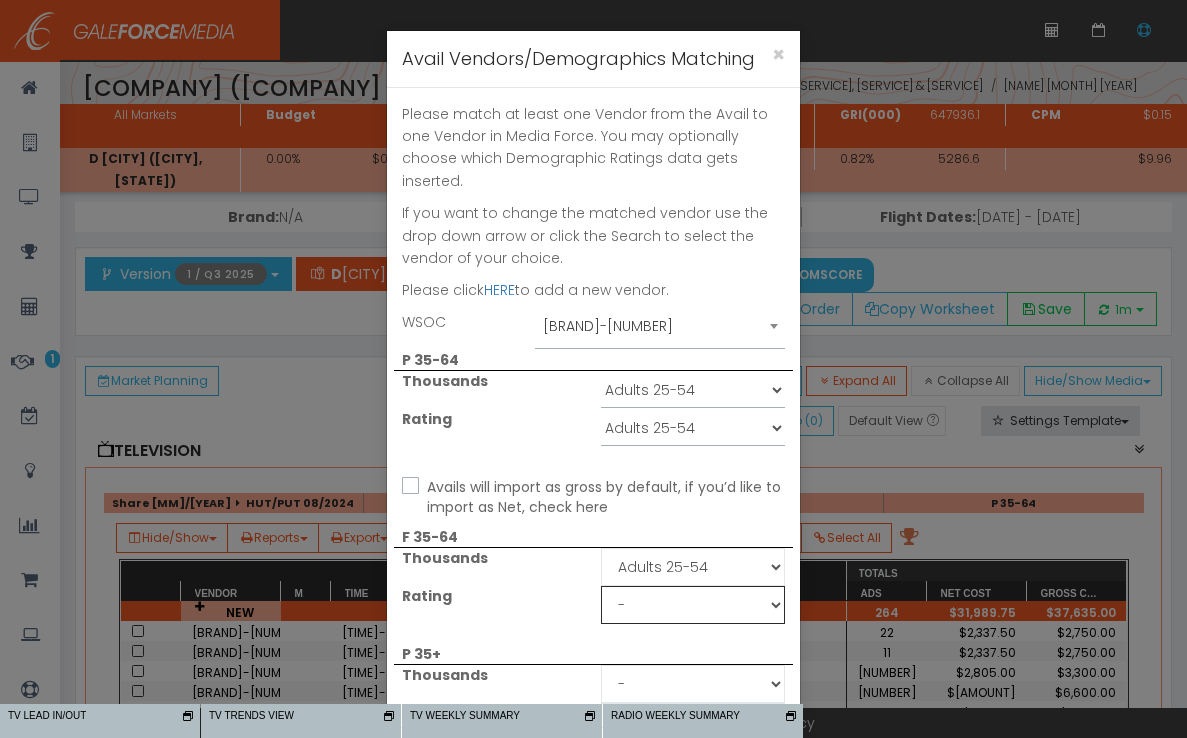 click on "- Adults 25-54" at bounding box center [693, 605] 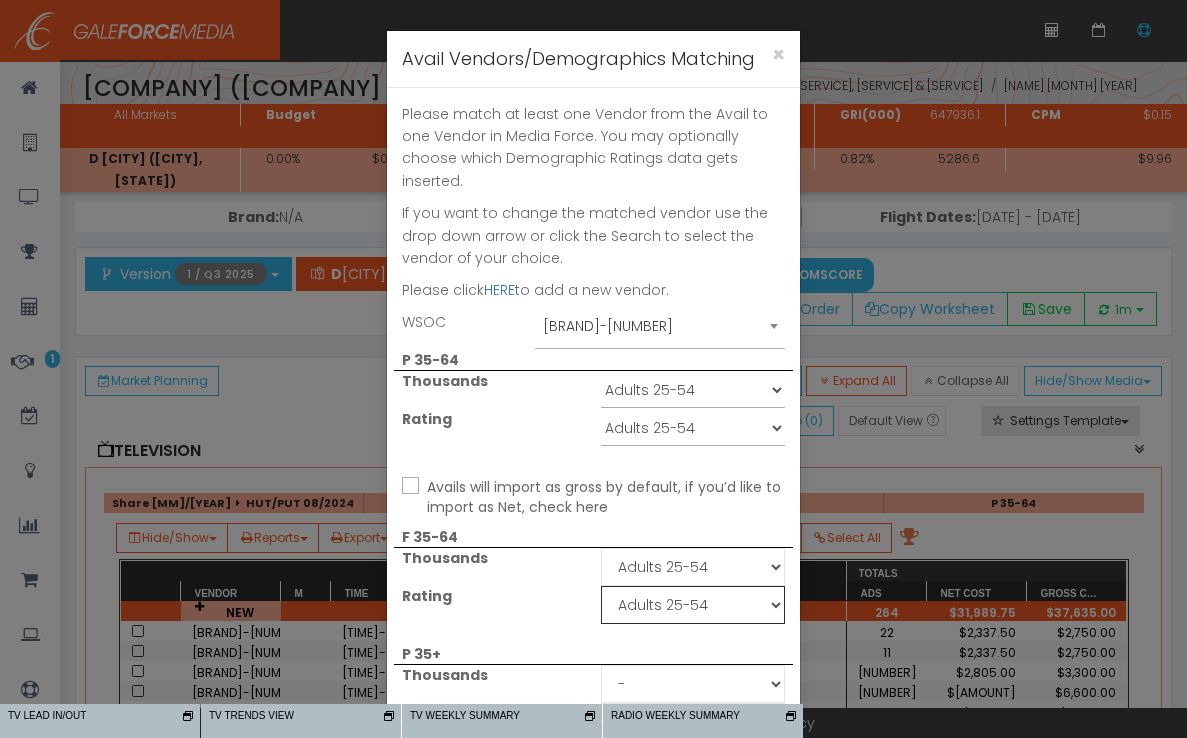 scroll, scrollTop: 49, scrollLeft: 0, axis: vertical 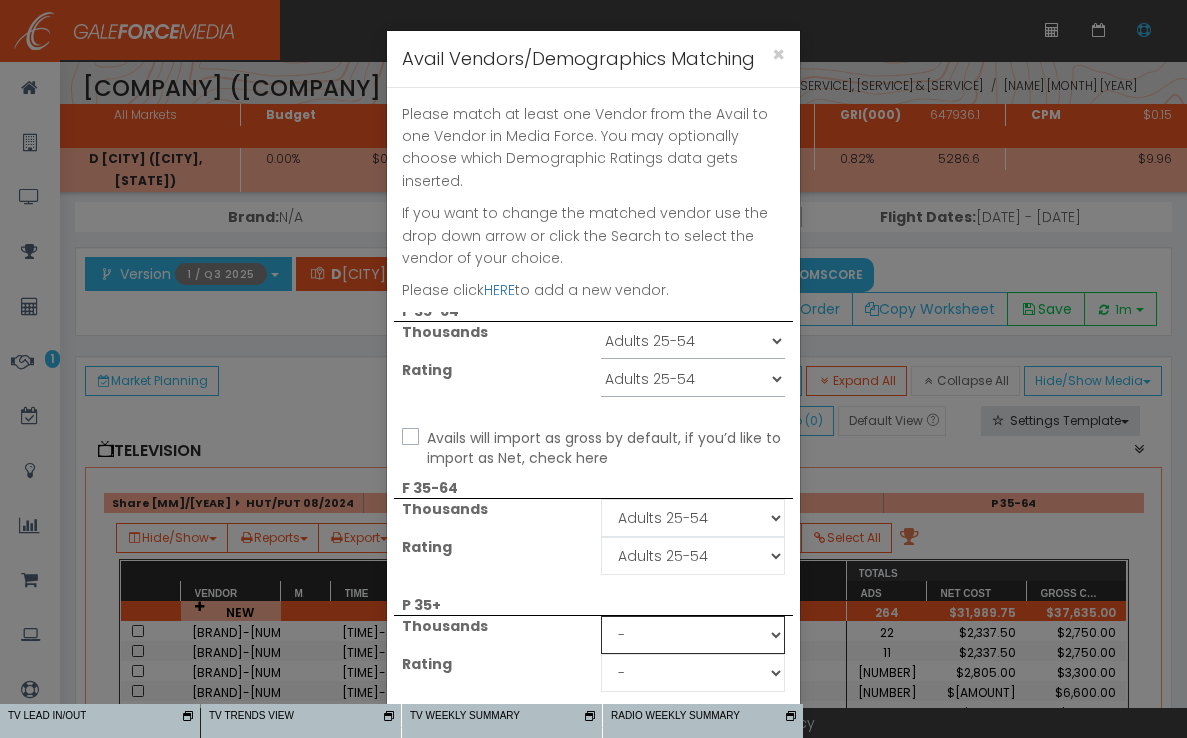 click on "- Adults 25-54" at bounding box center (693, 635) 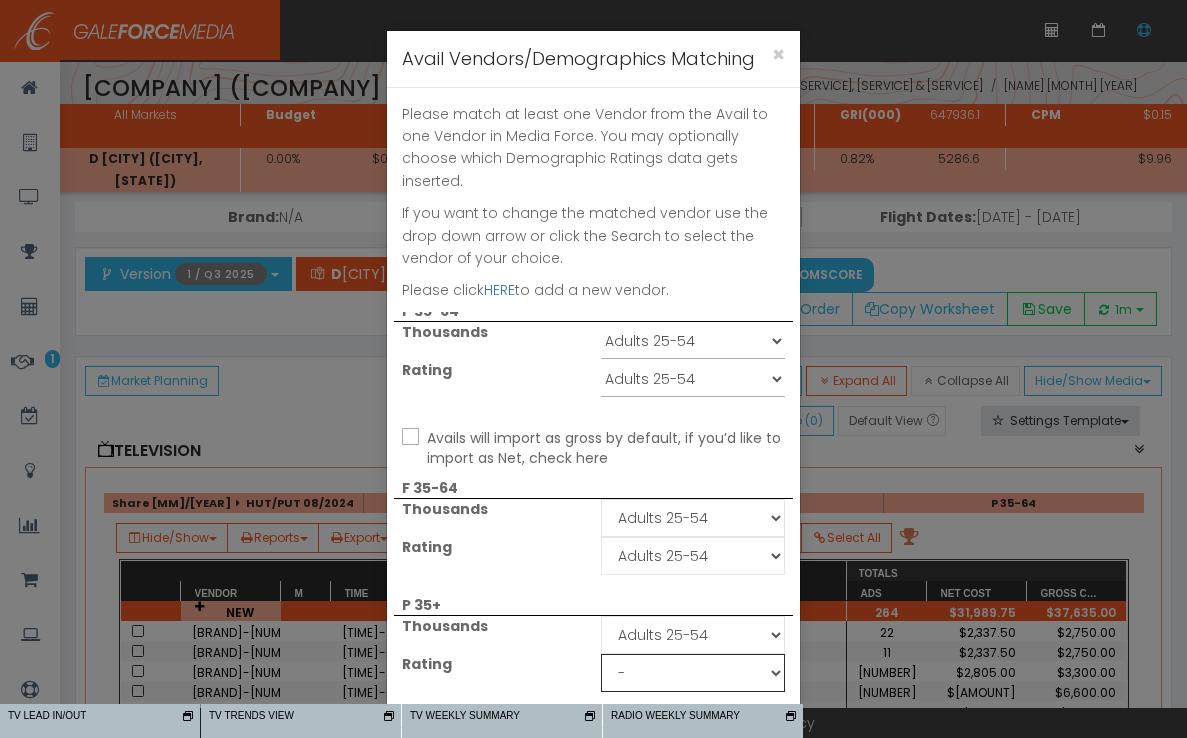click on "- Adults 25-54" at bounding box center (693, 673) 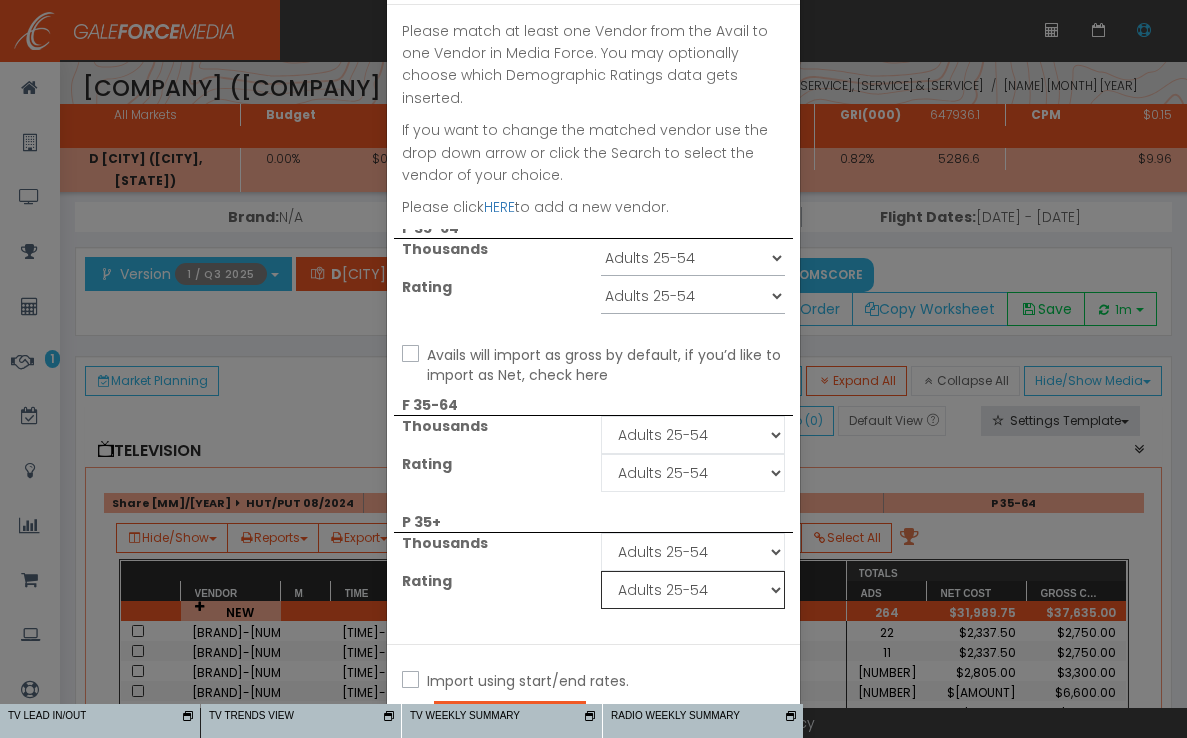 scroll, scrollTop: 137, scrollLeft: 0, axis: vertical 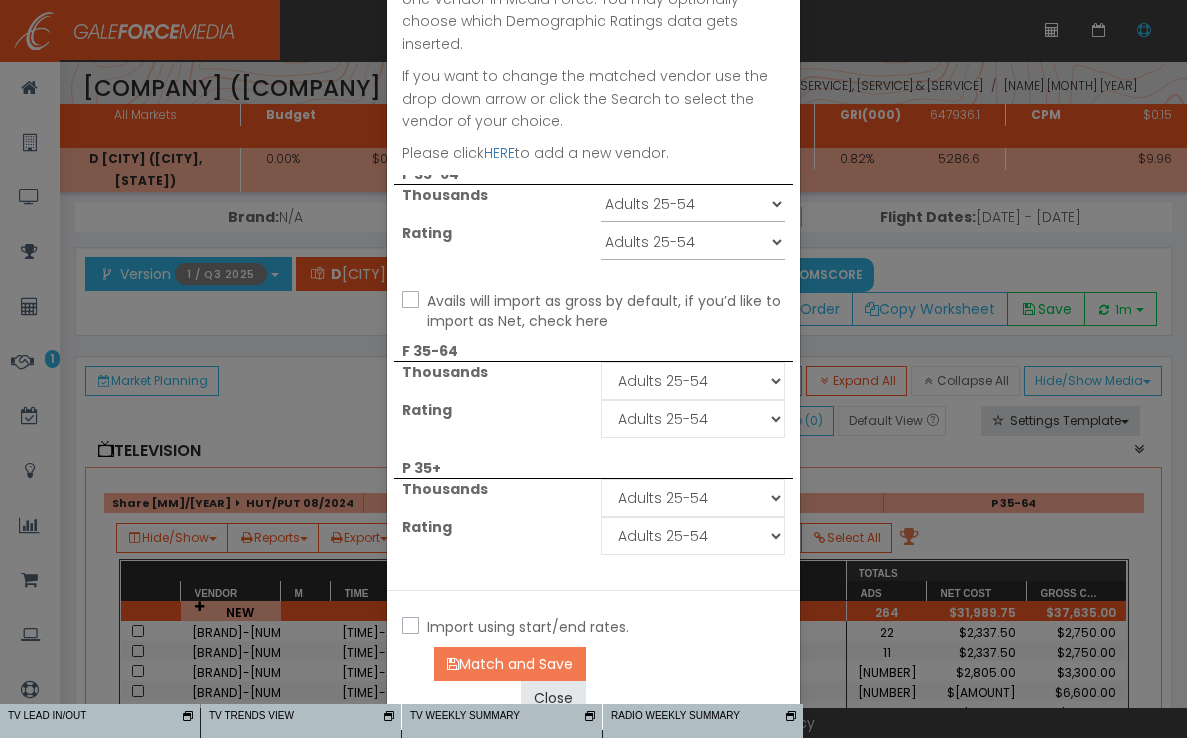 click on "Match and Save" at bounding box center (510, 664) 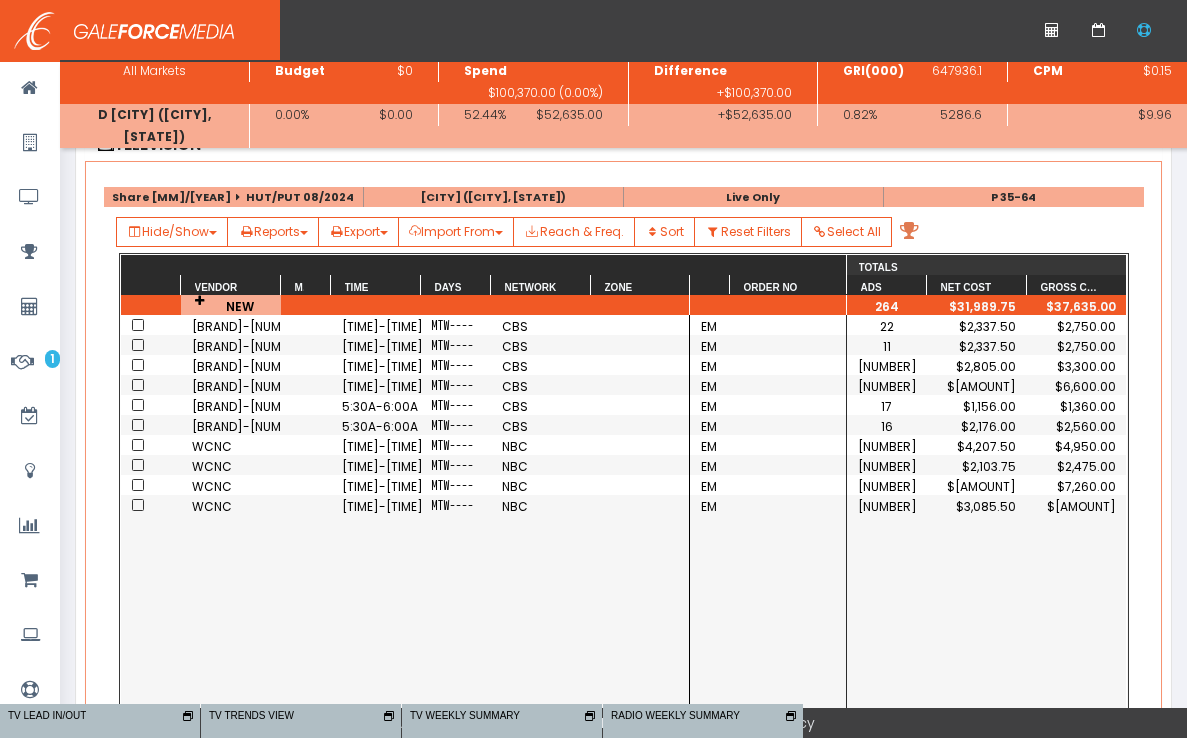 scroll, scrollTop: 235, scrollLeft: 0, axis: vertical 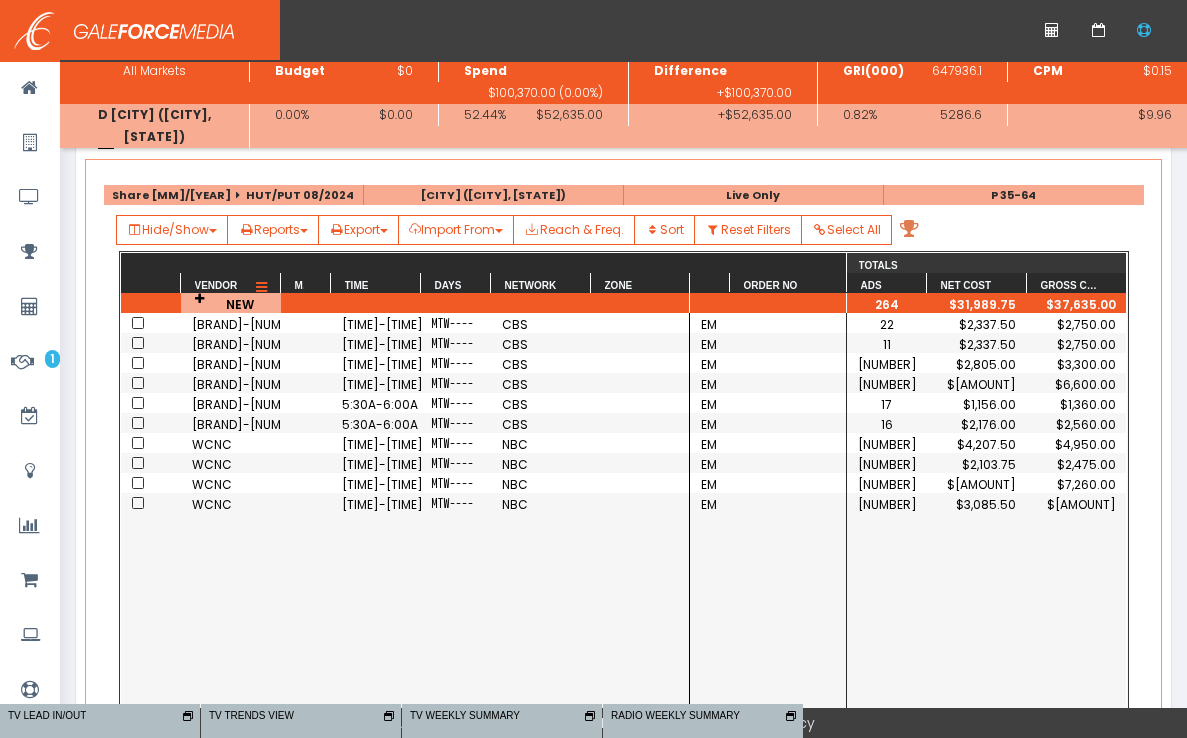 click at bounding box center (247, 285) 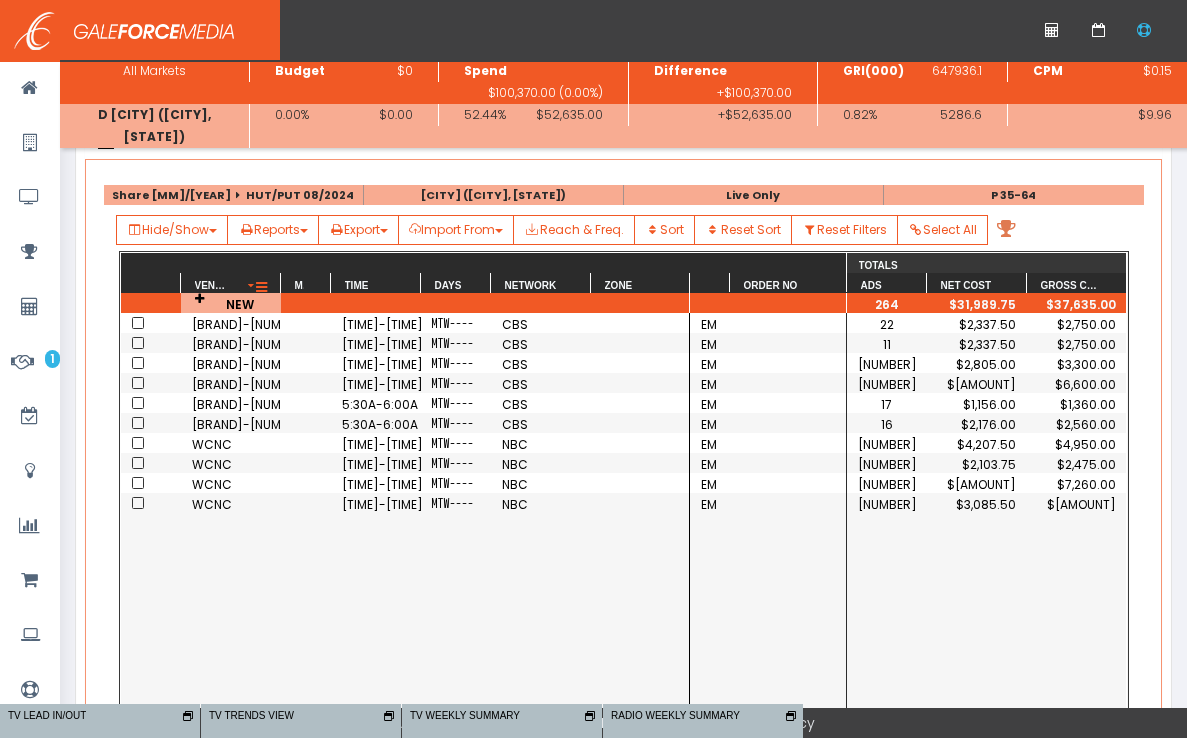 click at bounding box center [261, 288] 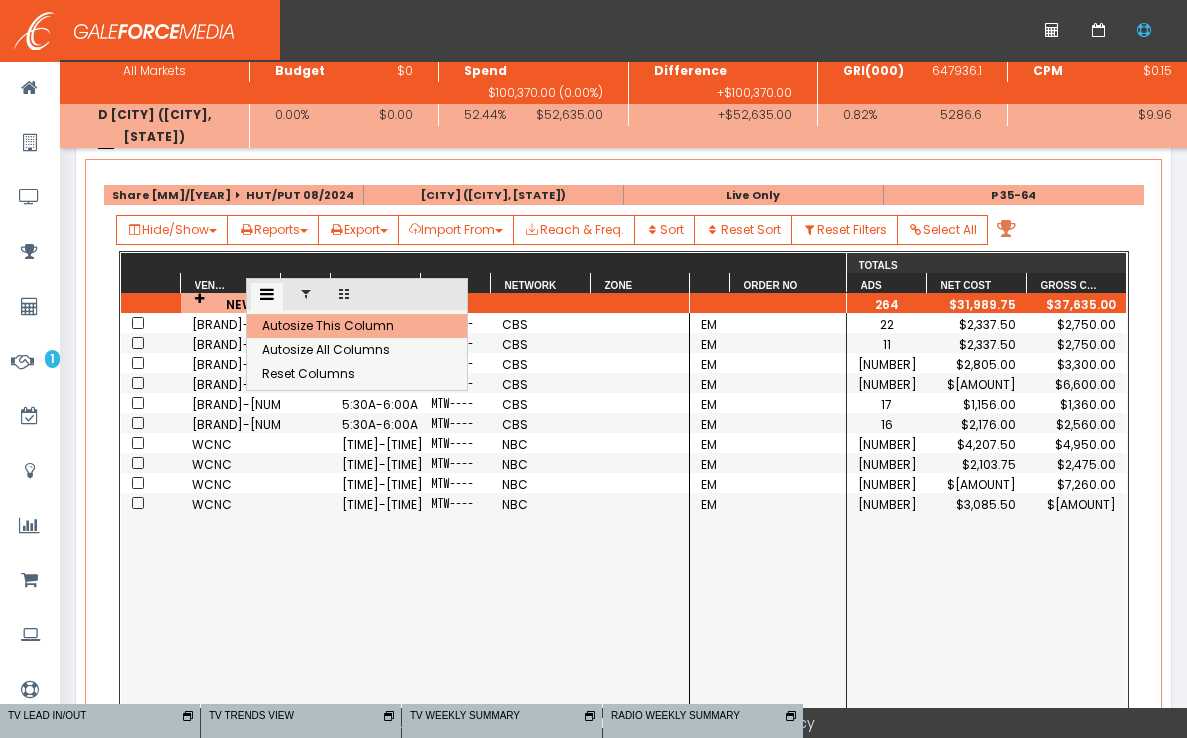 click at bounding box center (306, 296) 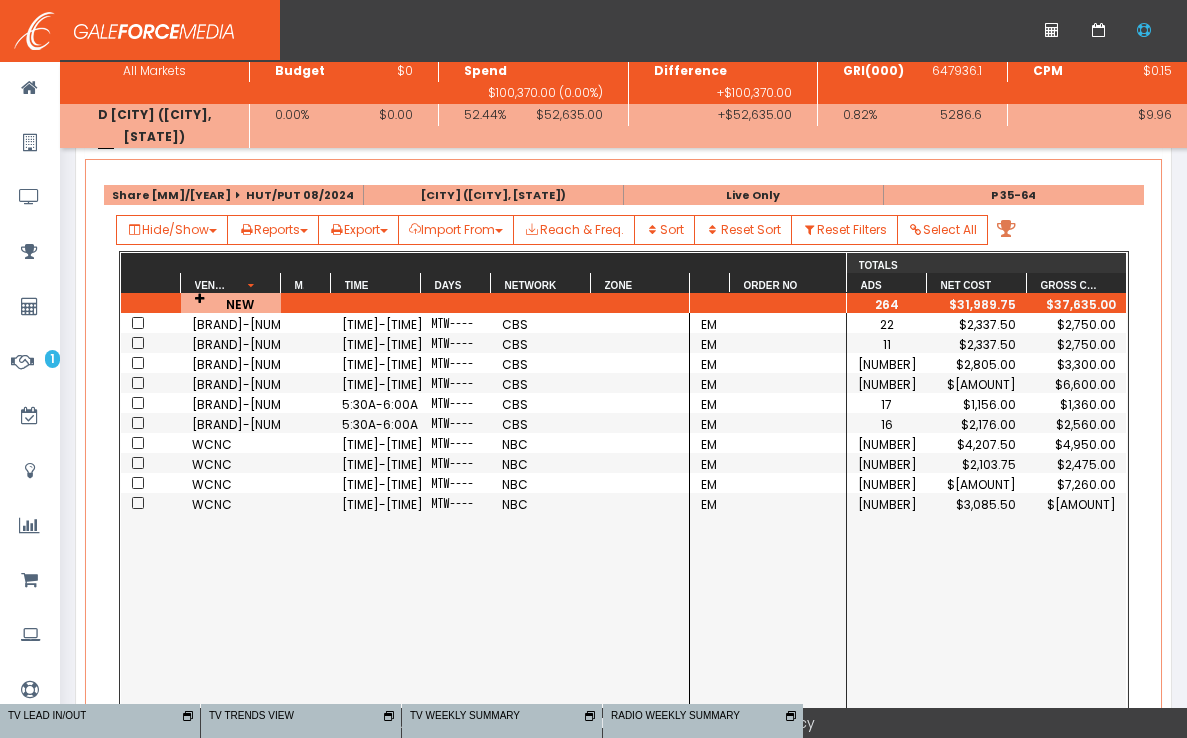 click on "[STATION] [TIME]-[TIME] [DAYS]---- [NETWORK] [STATION] [TIME]-[TIME] [DAYS]---- [NETWORK] [STATION] [TIME]-[TIME] [DAYS]---- [NETWORK] [STATION] [TIME]-[TIME] [DAYS]---- [NETWORK] [STATION] [TIME]-[TIME] [DAYS]---- [NETWORK] [STATION] [TIME]-[TIME] [DAYS]---- [NETWORK] [STATION] [TIME]-[TIME] [DAYS]---- [NETWORK] [STATION] [TIME]-[TIME] [DAYS]---- [NETWORK]" at bounding box center (405, 529) 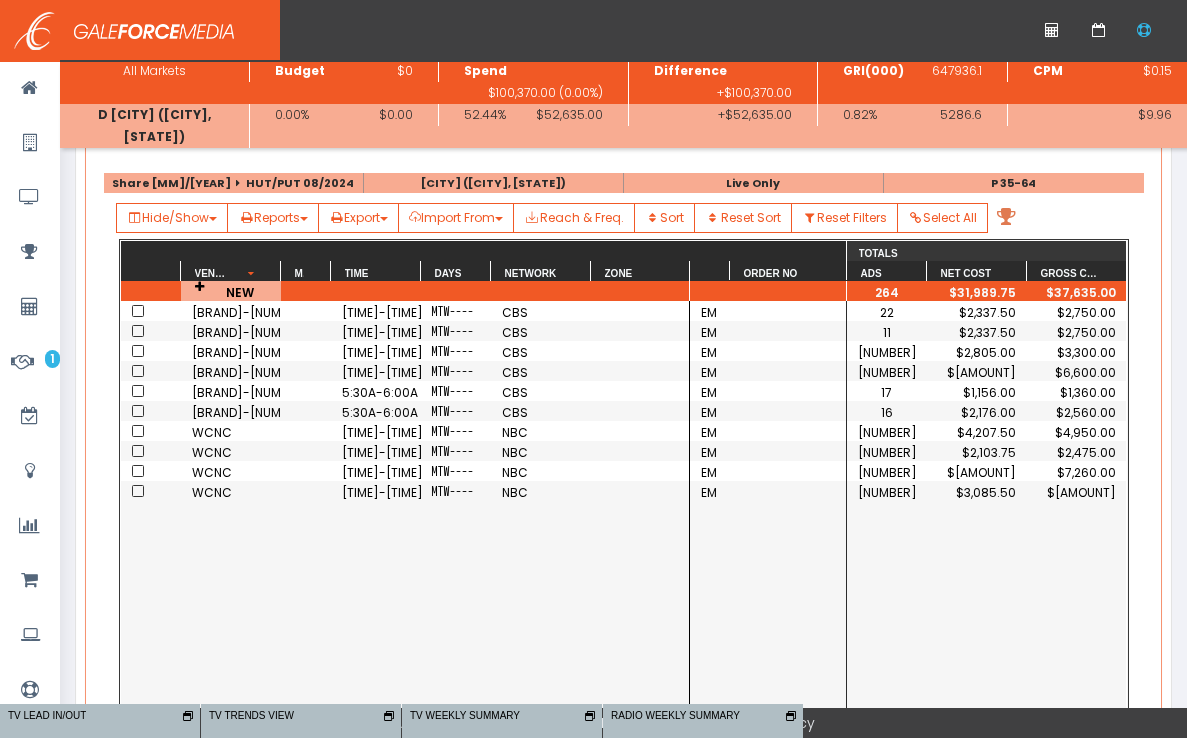 click on "[STATION] [TIME]-[TIME] [DAYS]---- [NETWORK] [STATION] [TIME]-[TIME] [DAYS]---- [NETWORK] [STATION] [TIME]-[TIME] [DAYS]---- [NETWORK] [STATION] [TIME]-[TIME] [DAYS]---- [NETWORK] [STATION] [TIME]-[TIME] [DAYS]---- [NETWORK] [STATION] [TIME]-[TIME] [DAYS]---- [NETWORK] [STATION] [TIME]-[TIME] [DAYS]---- [NETWORK] [STATION] [TIME]-[TIME] [DAYS]---- [NETWORK]" at bounding box center [405, 517] 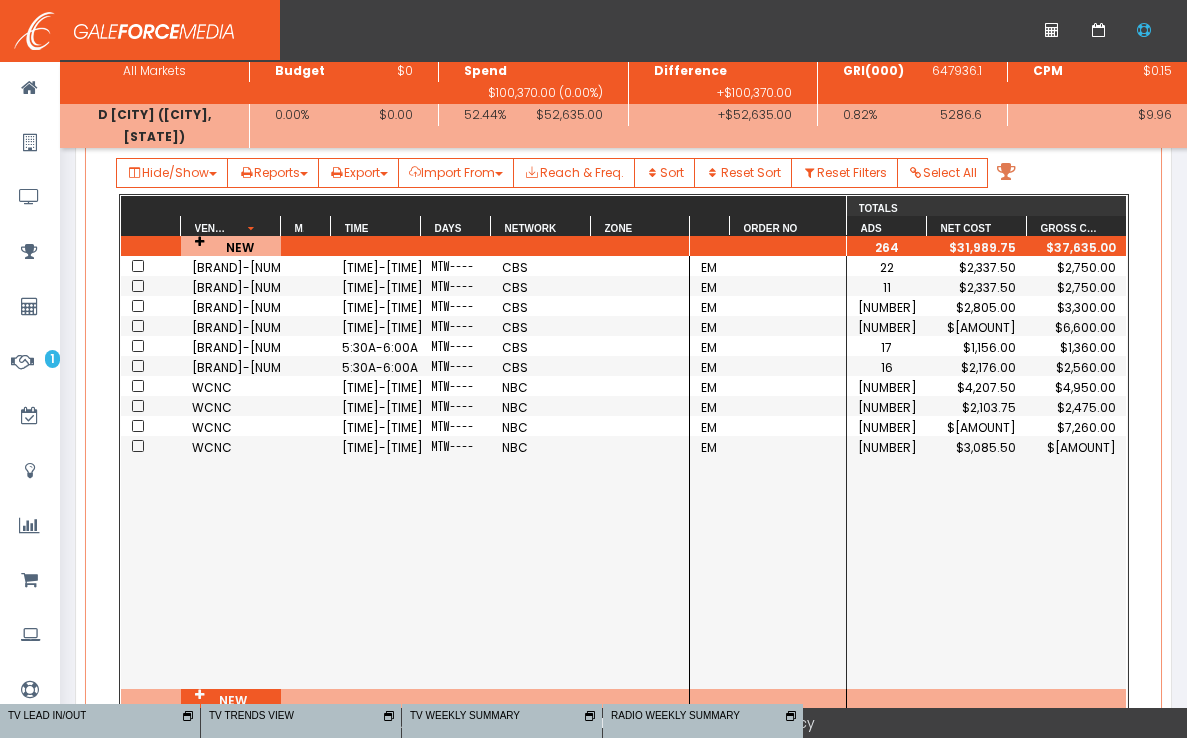scroll, scrollTop: 296, scrollLeft: 0, axis: vertical 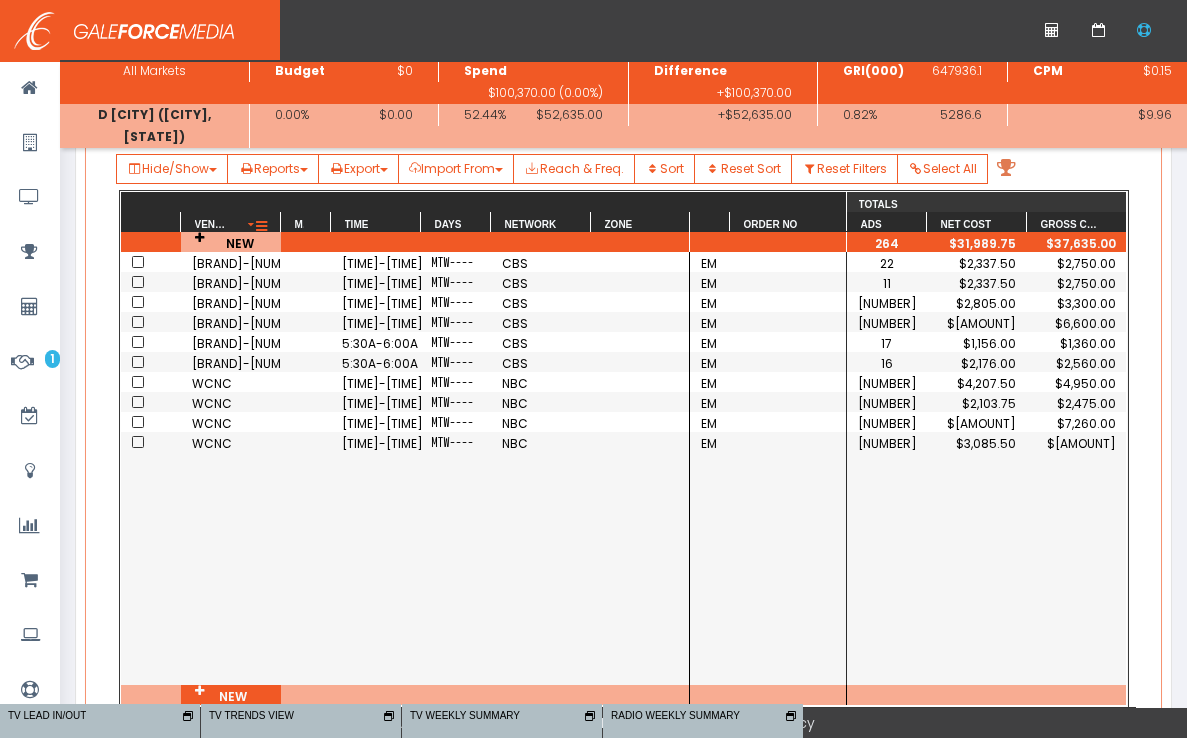 click at bounding box center (251, 224) 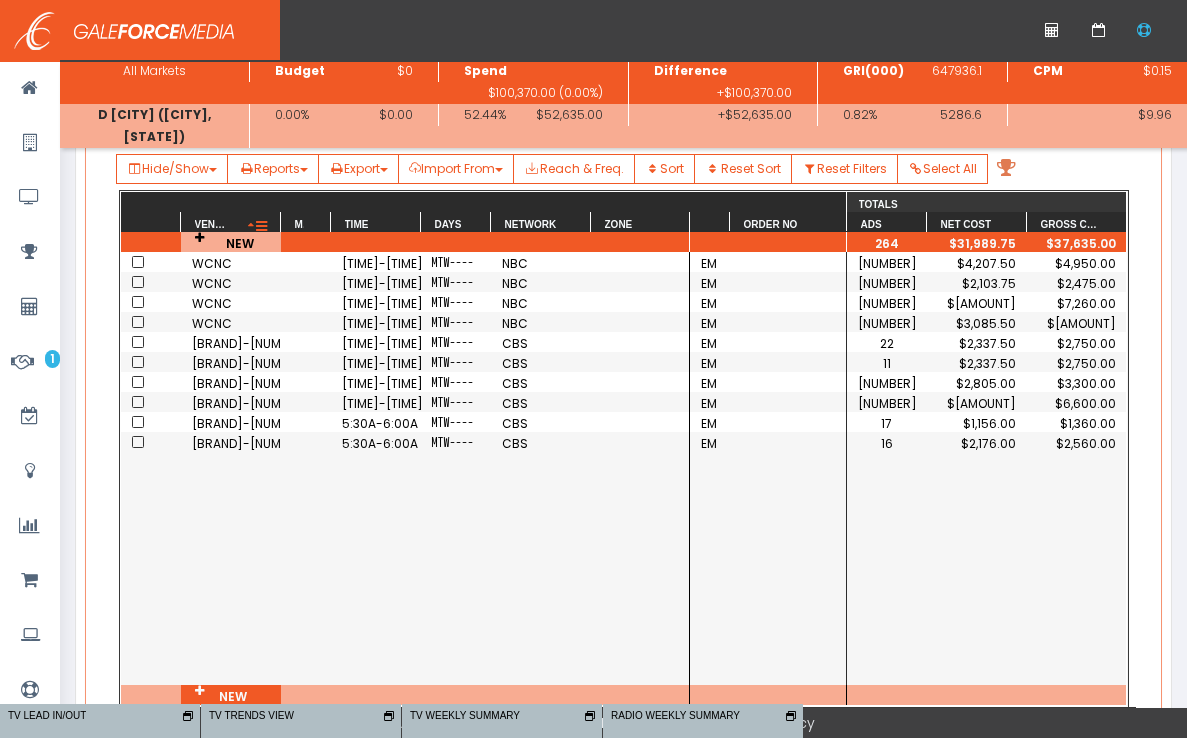 click at bounding box center (261, 227) 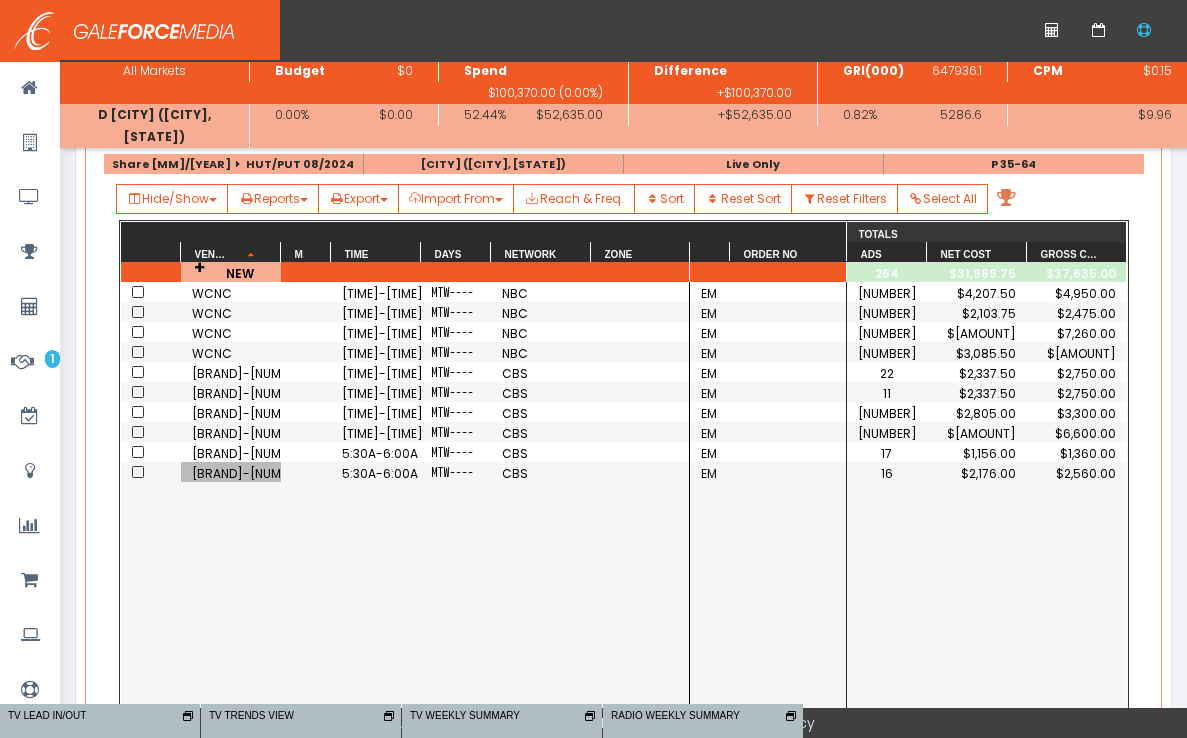 click on "[BRAND]-[NUMBER]" at bounding box center [231, 473] 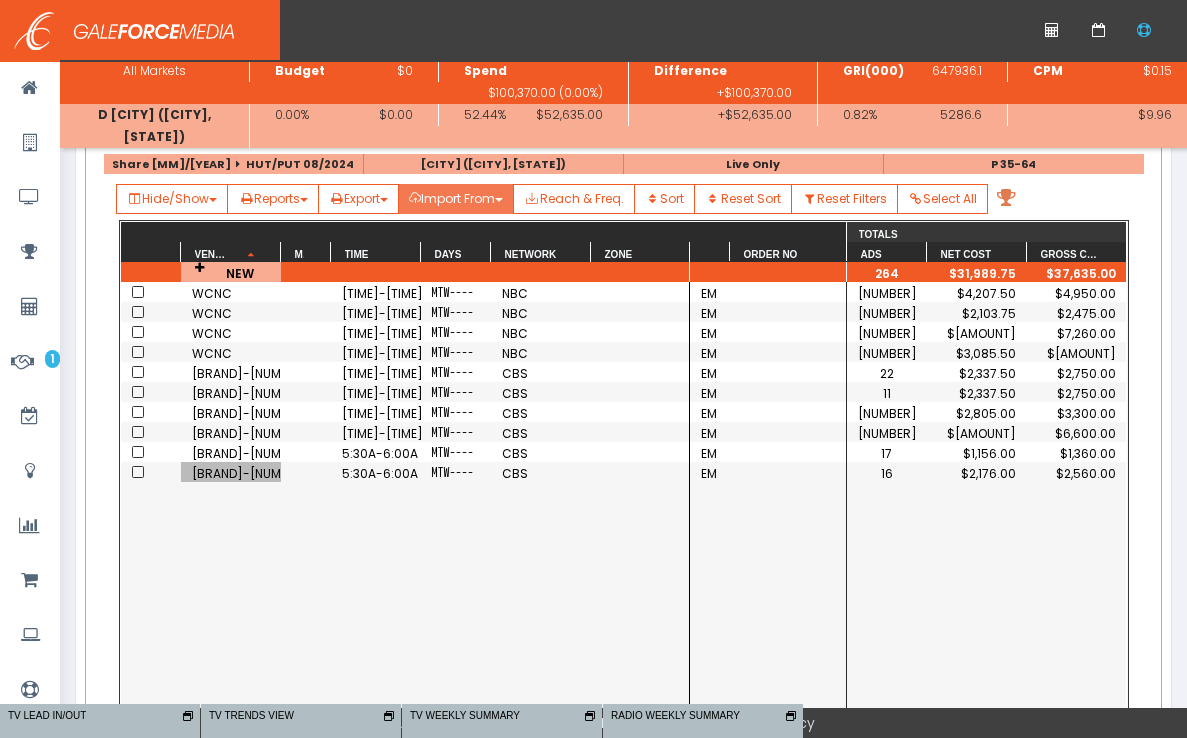 click on "Import From" at bounding box center [172, 199] 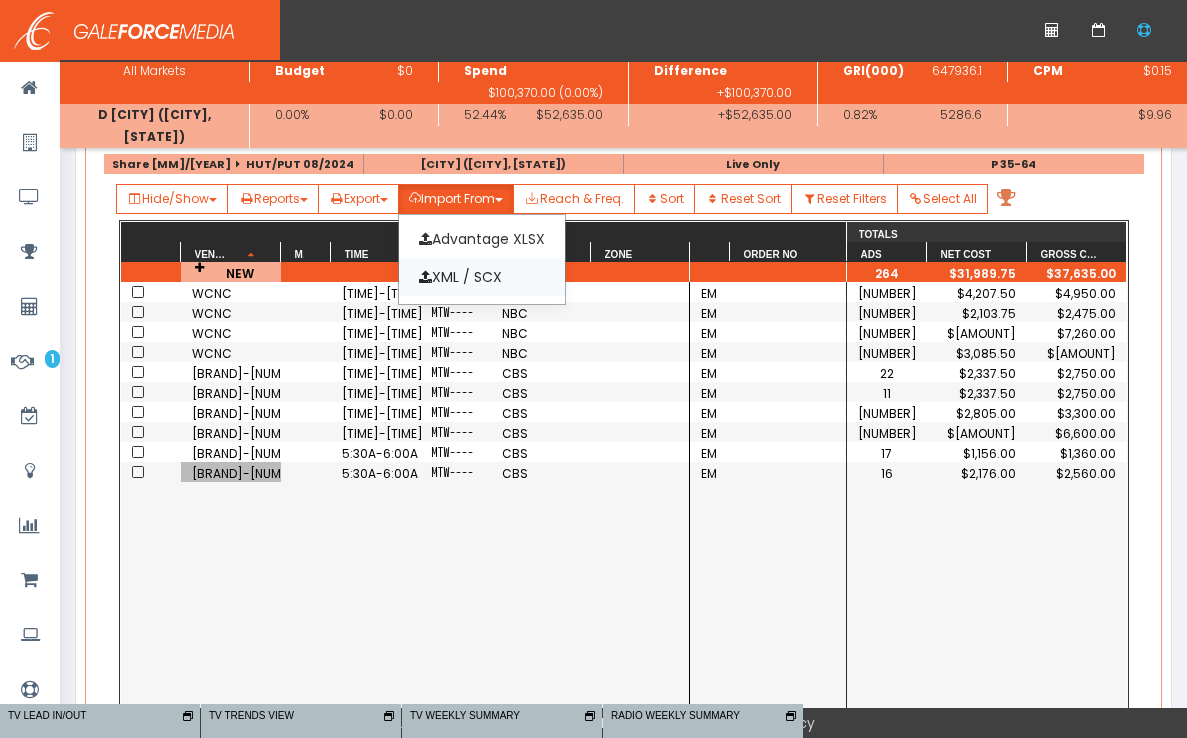 click on "XML / SCX" at bounding box center (482, 277) 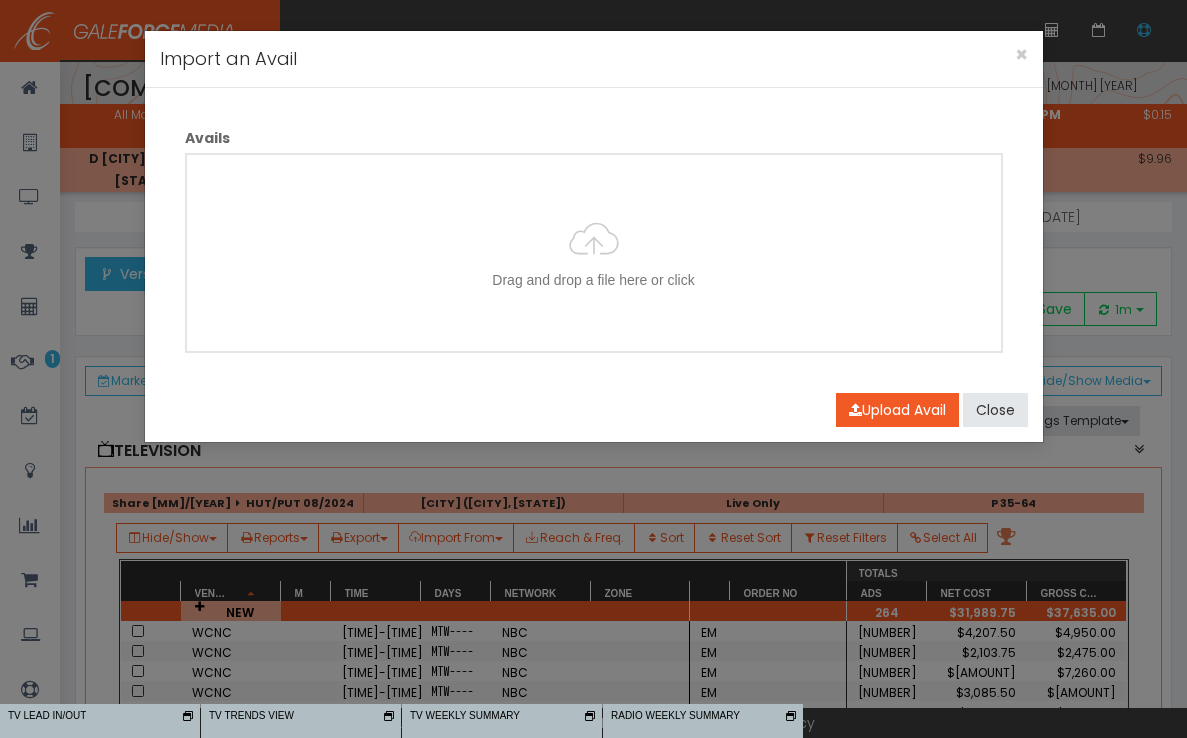 type on "C:\fakepath\[COMPANY]_[MONTH]-[YEAR]-TICKER.xml" 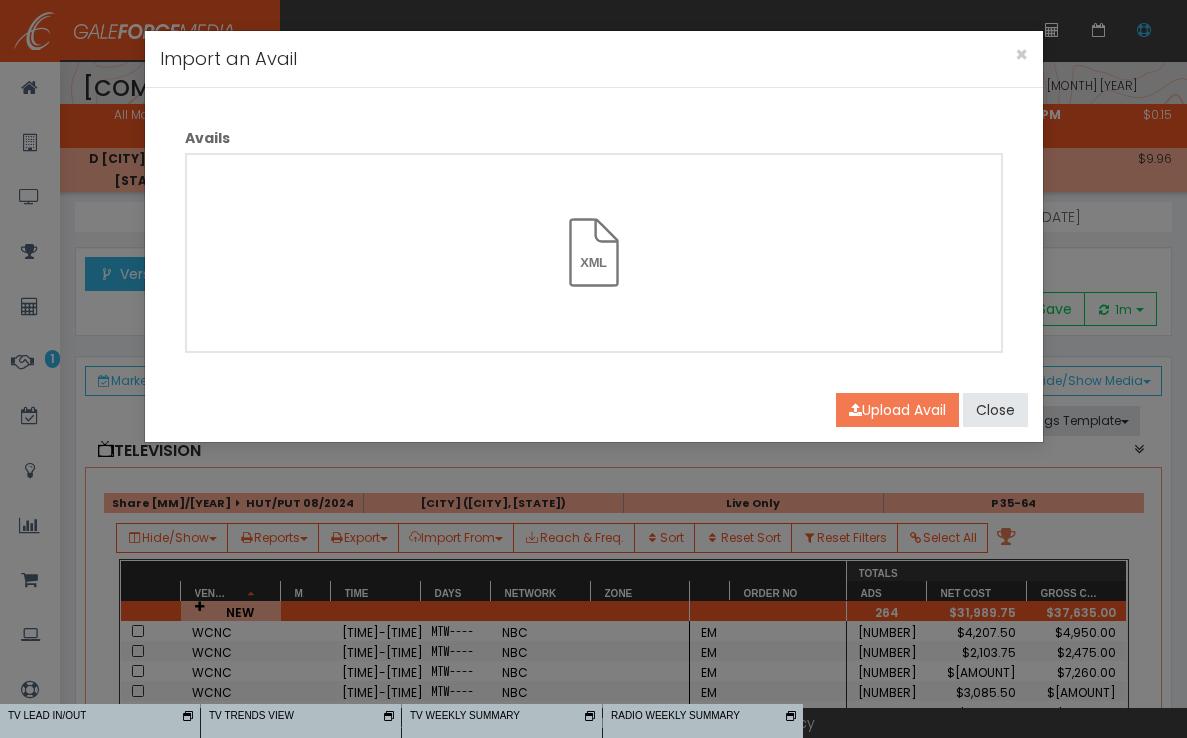 click on "Upload Avail" at bounding box center [897, 410] 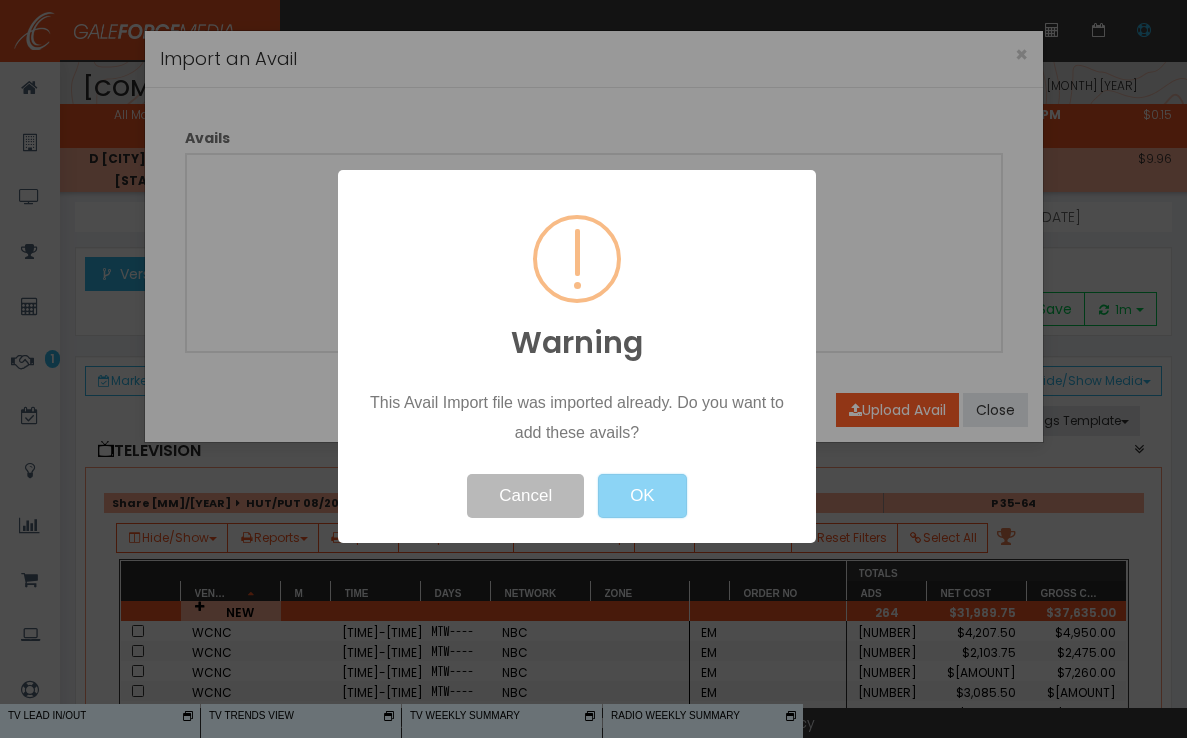 click on "Cancel" at bounding box center (525, 496) 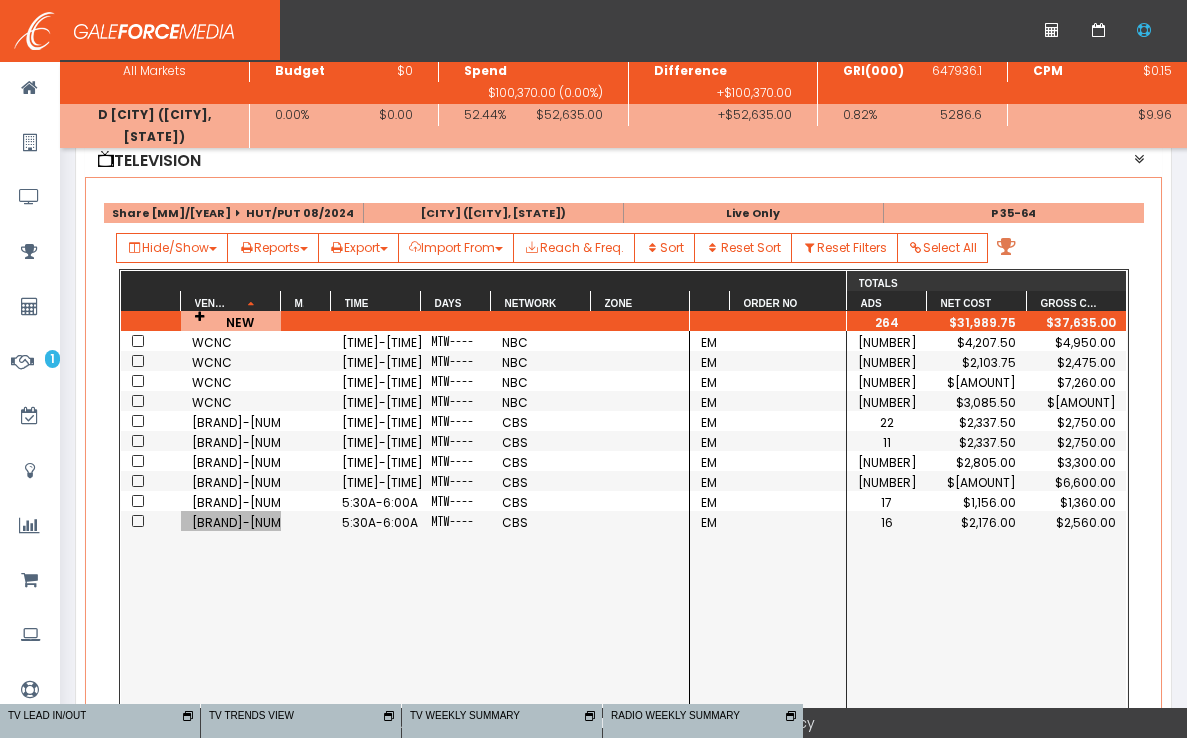 scroll, scrollTop: 222, scrollLeft: 0, axis: vertical 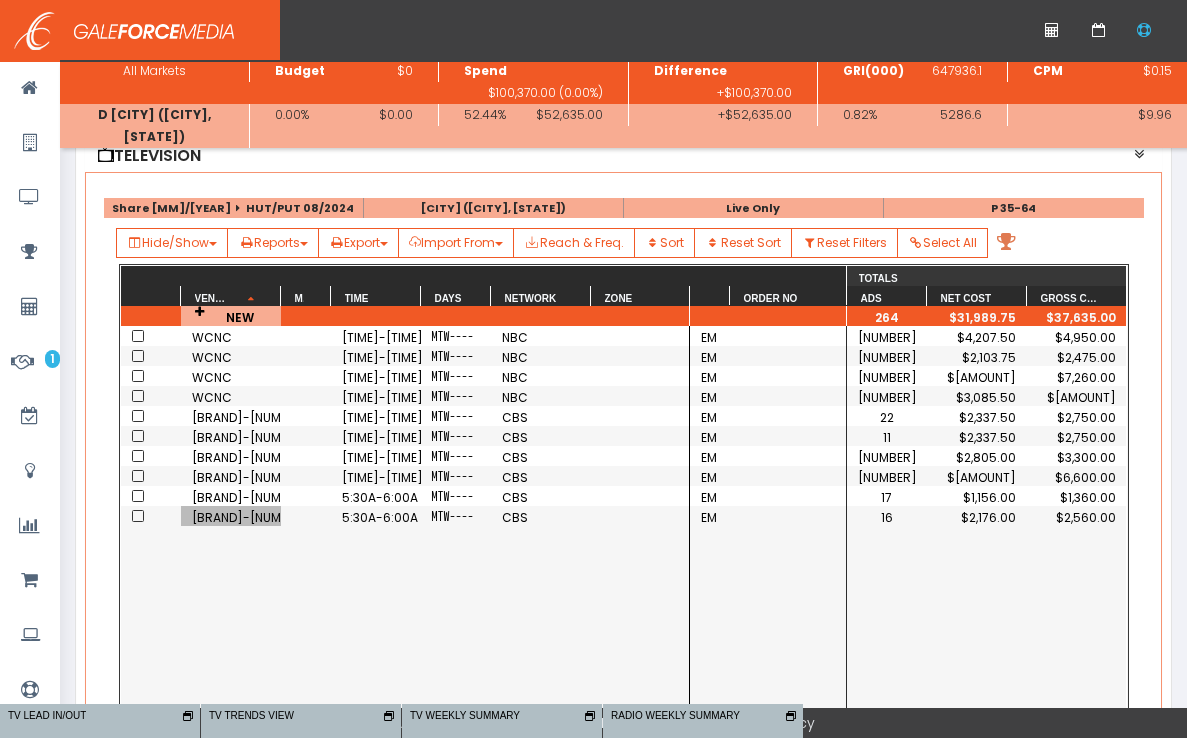 click on "[STATION] [TIME]-[TIME] [DAYS]---- [NETWORK] [STATION] [TIME]-[TIME] [DAYS]---- [NETWORK] [STATION] [TIME]-[TIME] [DAYS]---- [NETWORK] [STATION] [TIME]-[TIME] [DAYS]---- [NETWORK] [STATION] [TIME]-[TIME] [DAYS]---- [NETWORK] [STATION] [TIME]-[TIME] [DAYS]---- [NETWORK] [STATION] [TIME]-[TIME] [DAYS]---- [NETWORK] [STATION] [TIME]-[TIME] [DAYS]---- [NETWORK]" at bounding box center (405, 542) 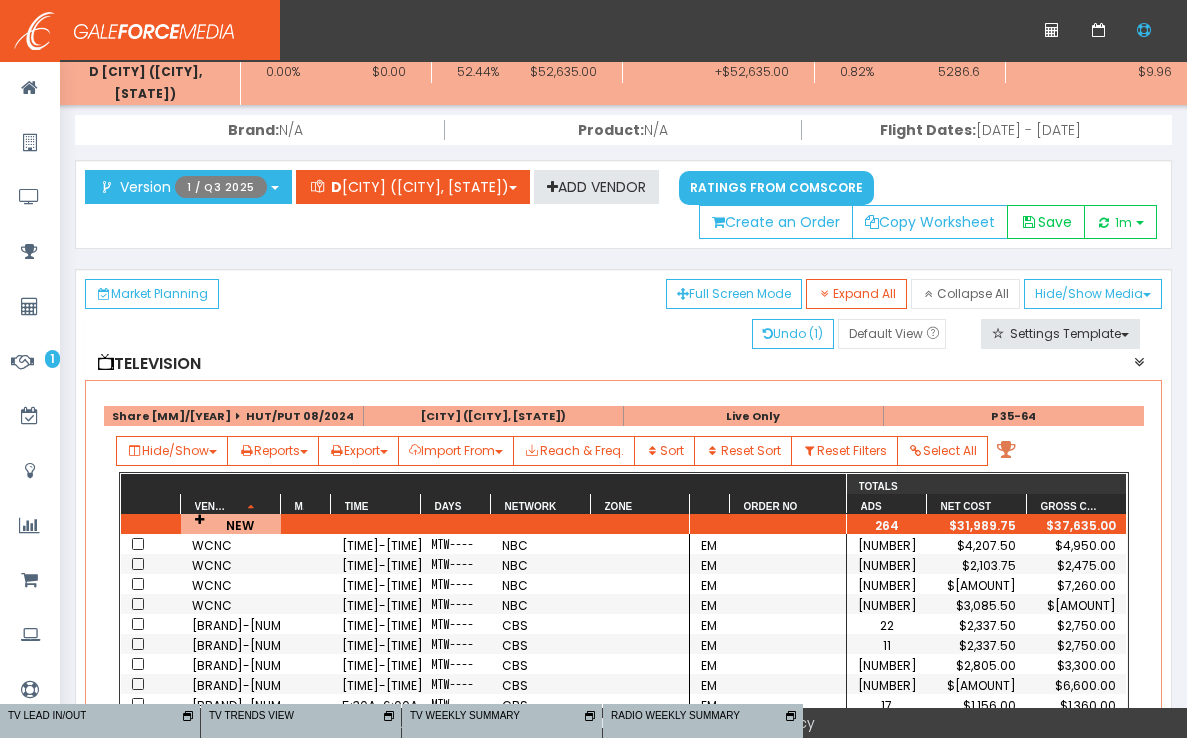 scroll, scrollTop: 0, scrollLeft: 0, axis: both 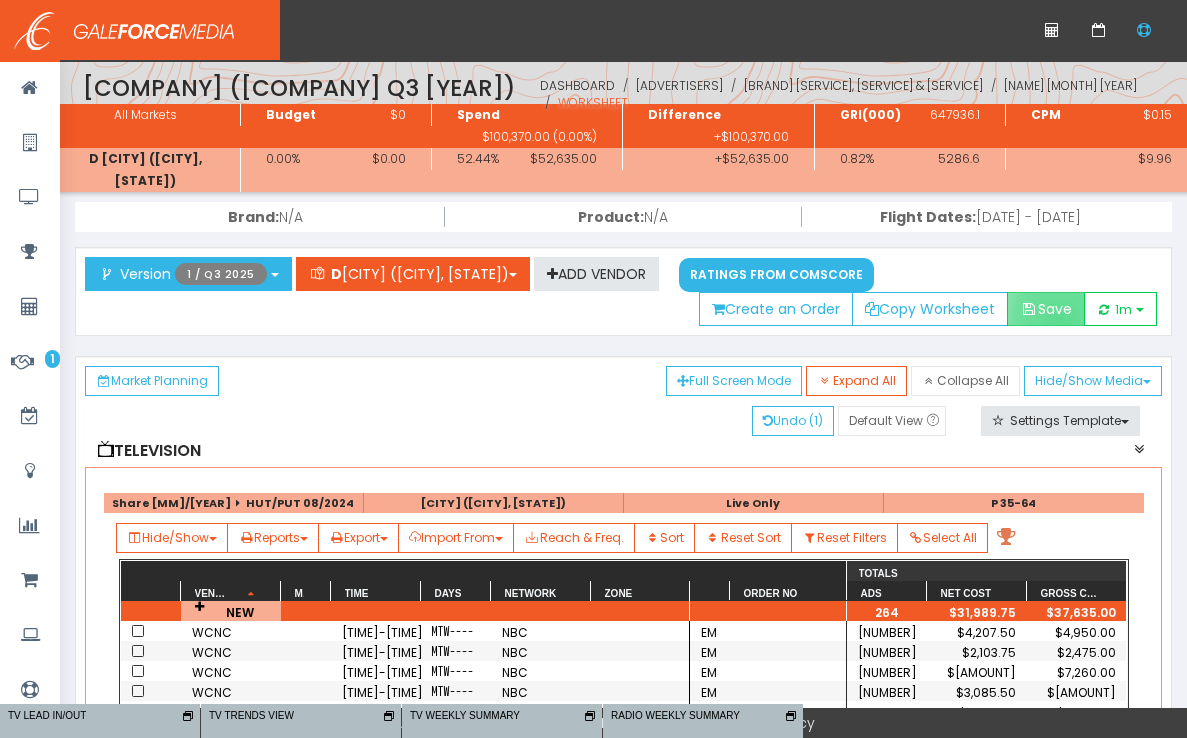 click on "Save" at bounding box center [1046, 309] 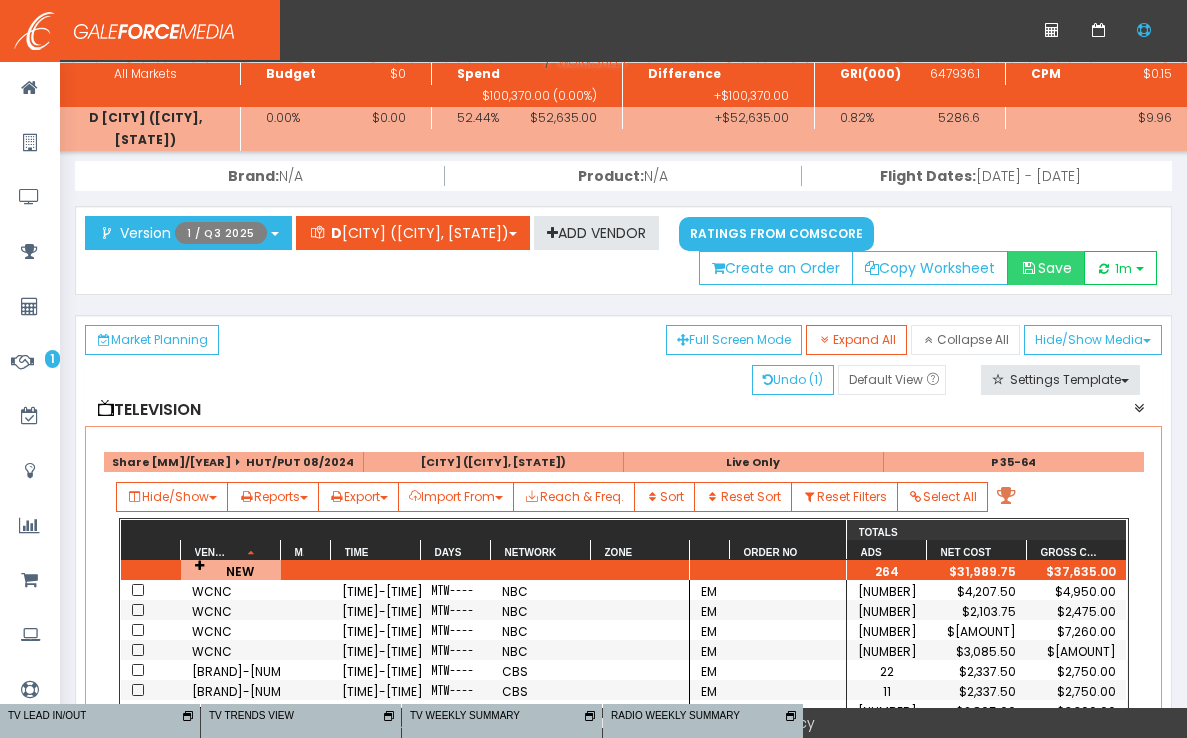 scroll, scrollTop: 0, scrollLeft: 0, axis: both 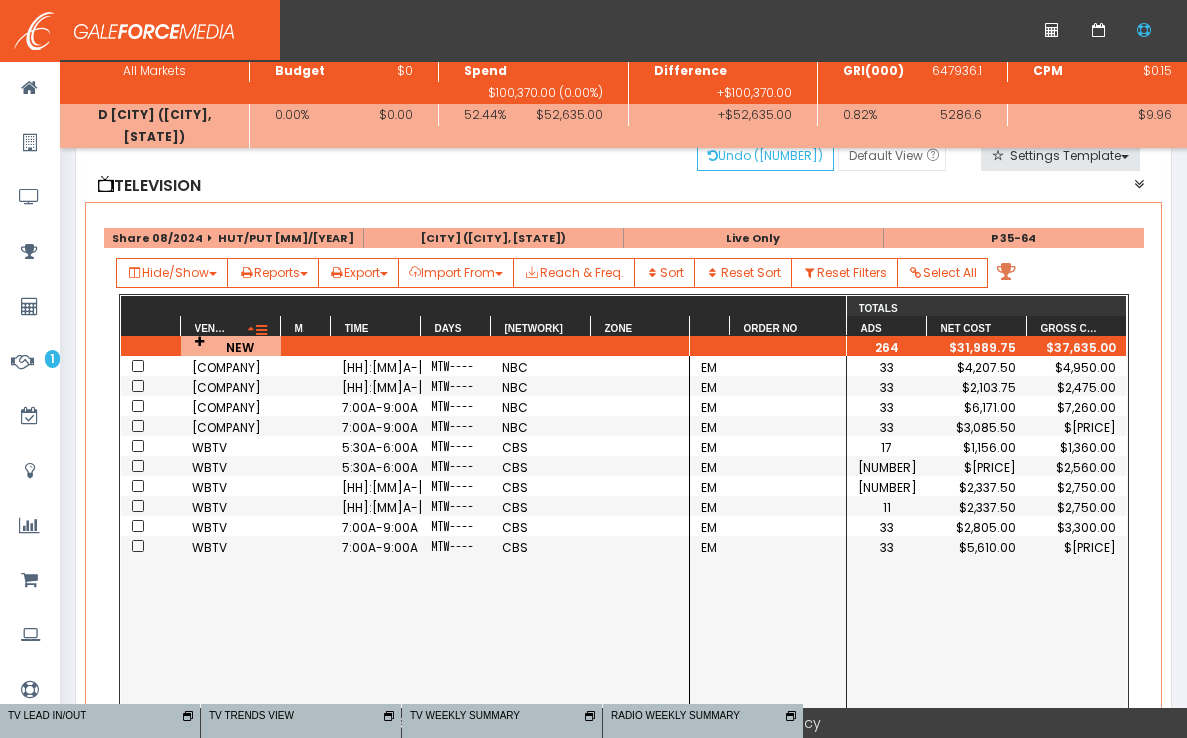 click at bounding box center (261, 331) 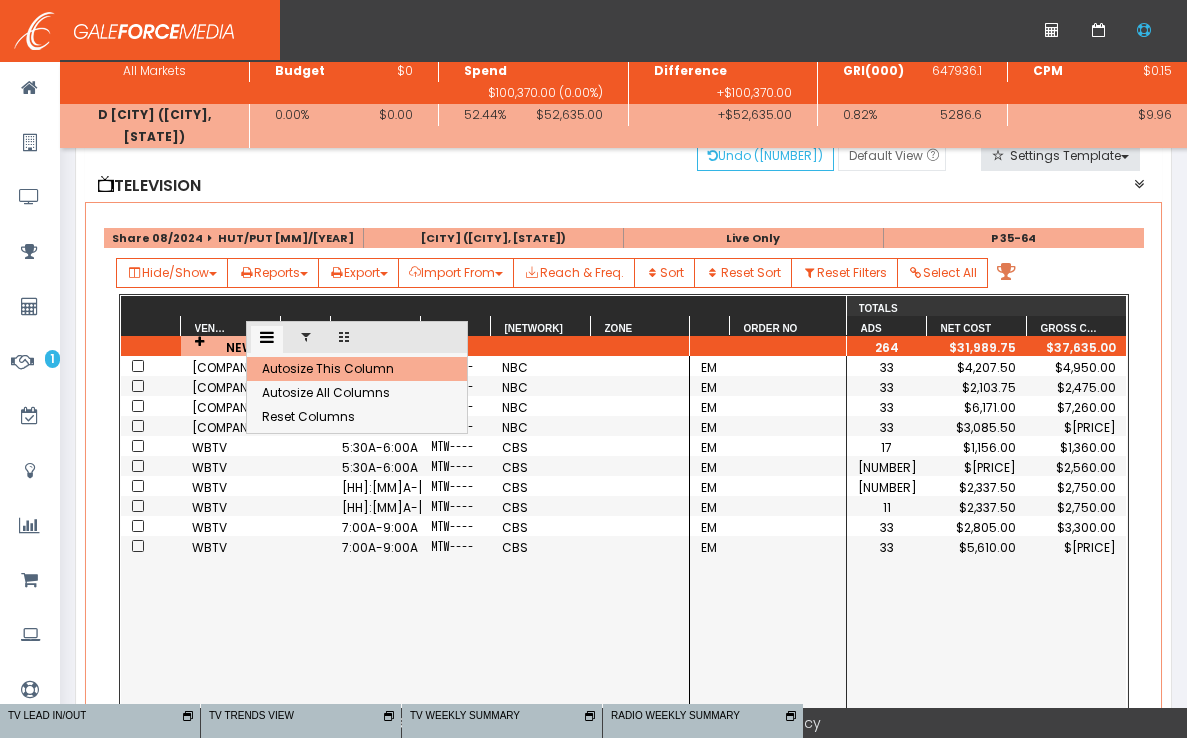 click at bounding box center (306, 339) 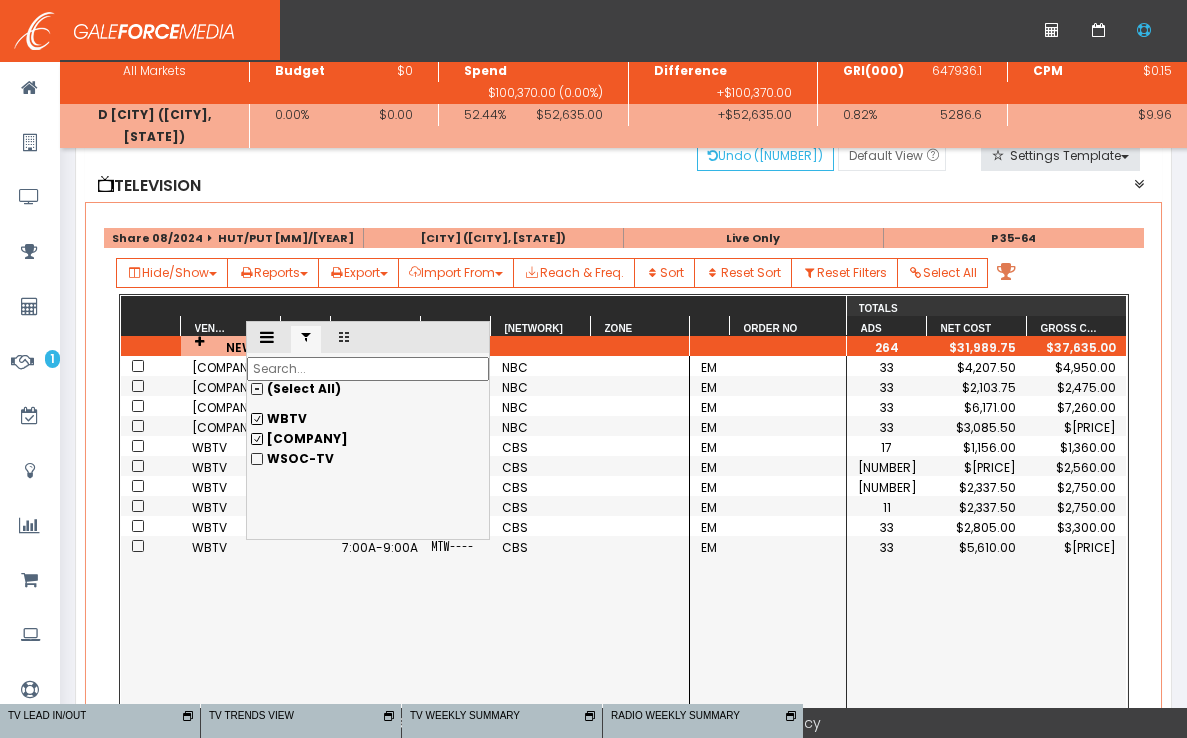 click on "[BRAND]-[NUMBER]" at bounding box center [368, 419] 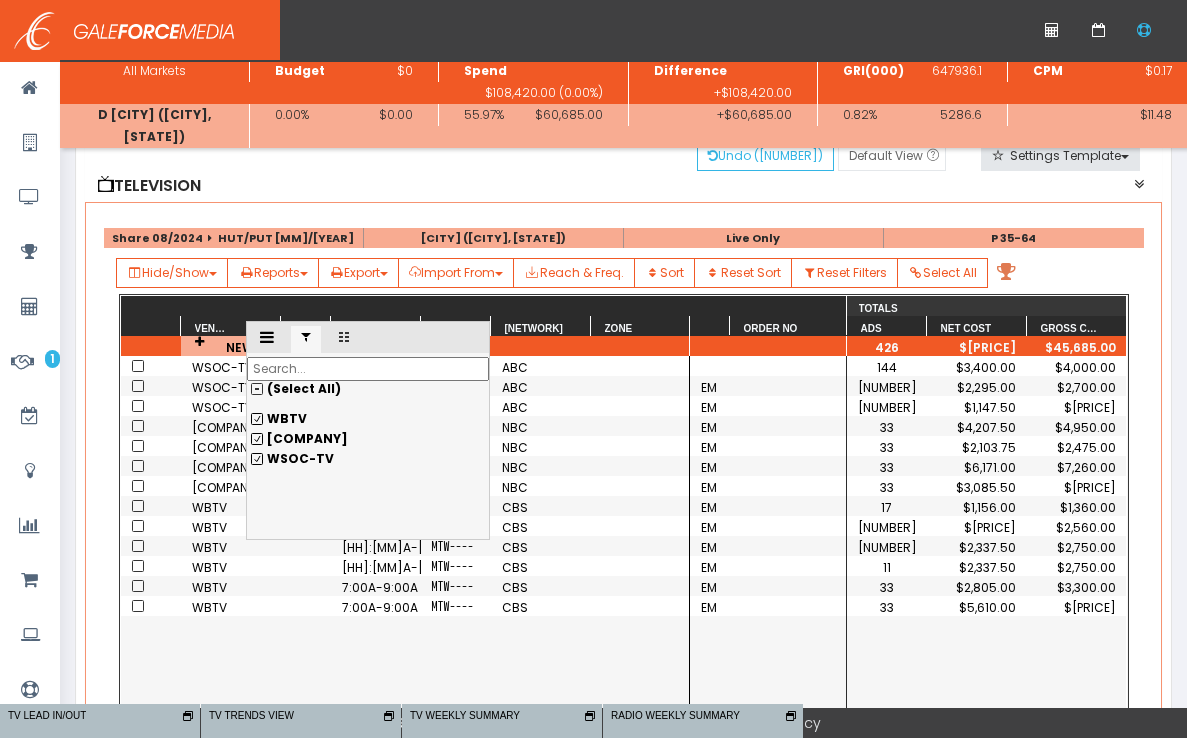 click on "WSOC-TV 5:00P-11:30P MTWRFSU ABC WSOC-TV 6:00A-7:00A MTWRF-- ABC WSOC-TV 5:00A-6:00A MTWRF-- ABC WCNC 6:00A-7:00A MTW---- NBC WCNC 6:00A-7:00A MTW---- NBC WCNC 7:00A-9:00A MTW---- NBC WCNC 7:00A-9:00A MTW---- NBC WBTV 5:30A-6:00A MTW---- CBS WBTV 5:30A-6:00A MTW---- CBS WBTV 6:00A-7:00A MTW---- CBS WBTV 6:00A-7:00A MTW---- CBS WBTV 7:00A-9:00A MTW---- CBS WBTV 7:00A-9:00A MTW---- CBS" at bounding box center [405, 572] 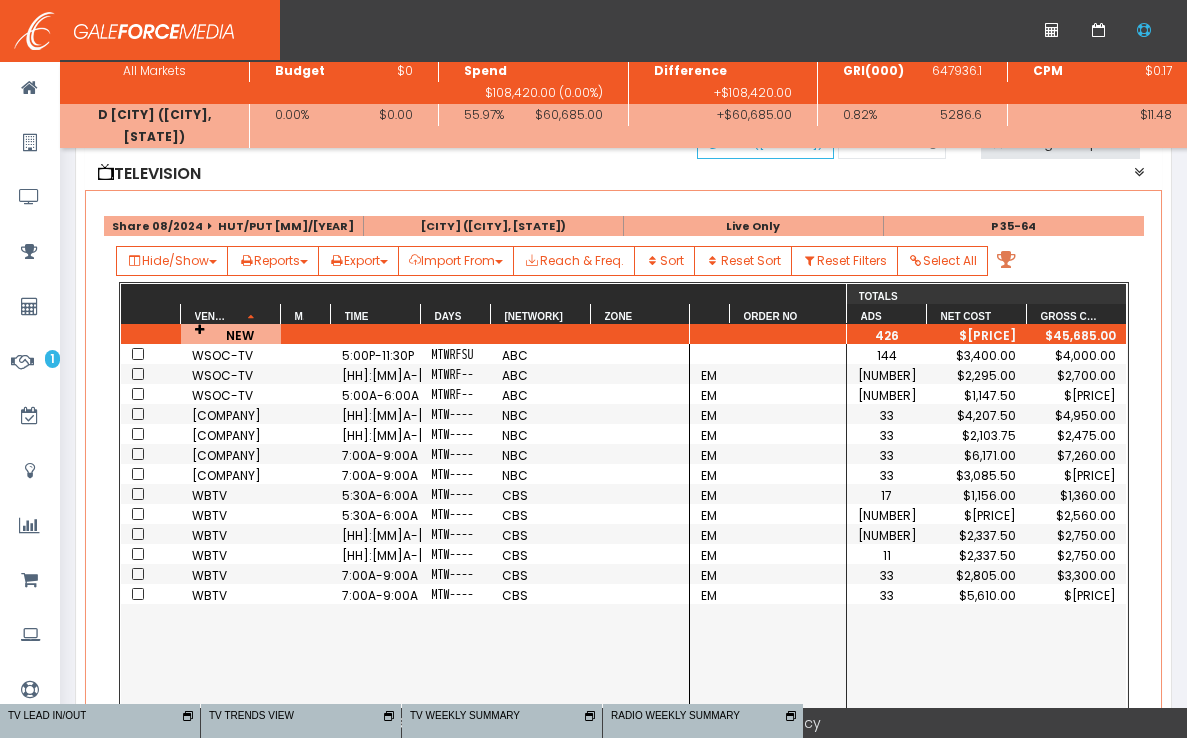scroll, scrollTop: 215, scrollLeft: 0, axis: vertical 